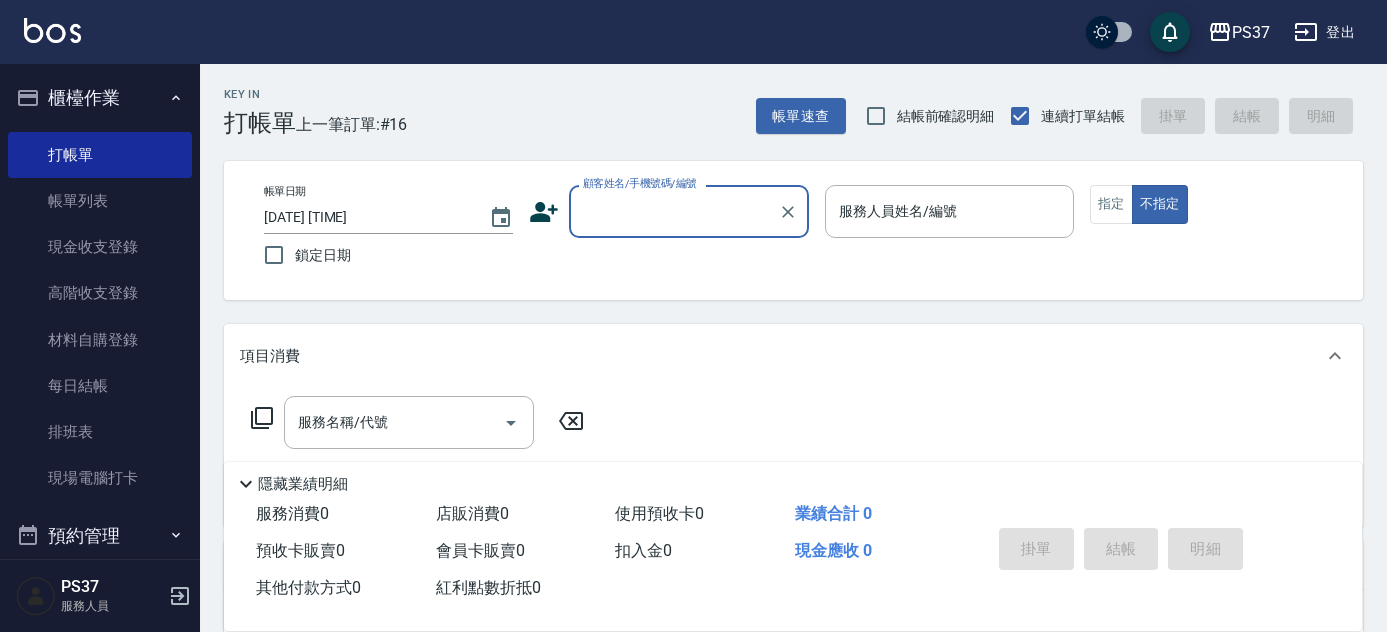 scroll, scrollTop: 0, scrollLeft: 0, axis: both 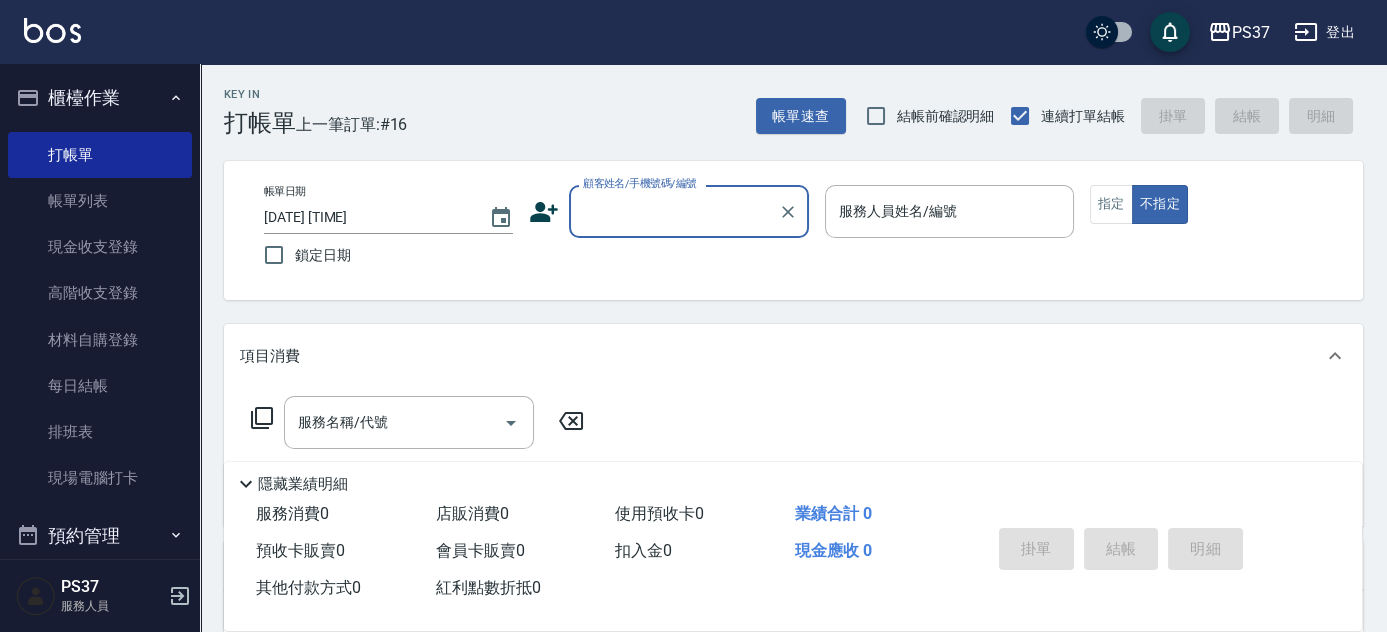 click on "顧客姓名/手機號碼/編號" at bounding box center (674, 211) 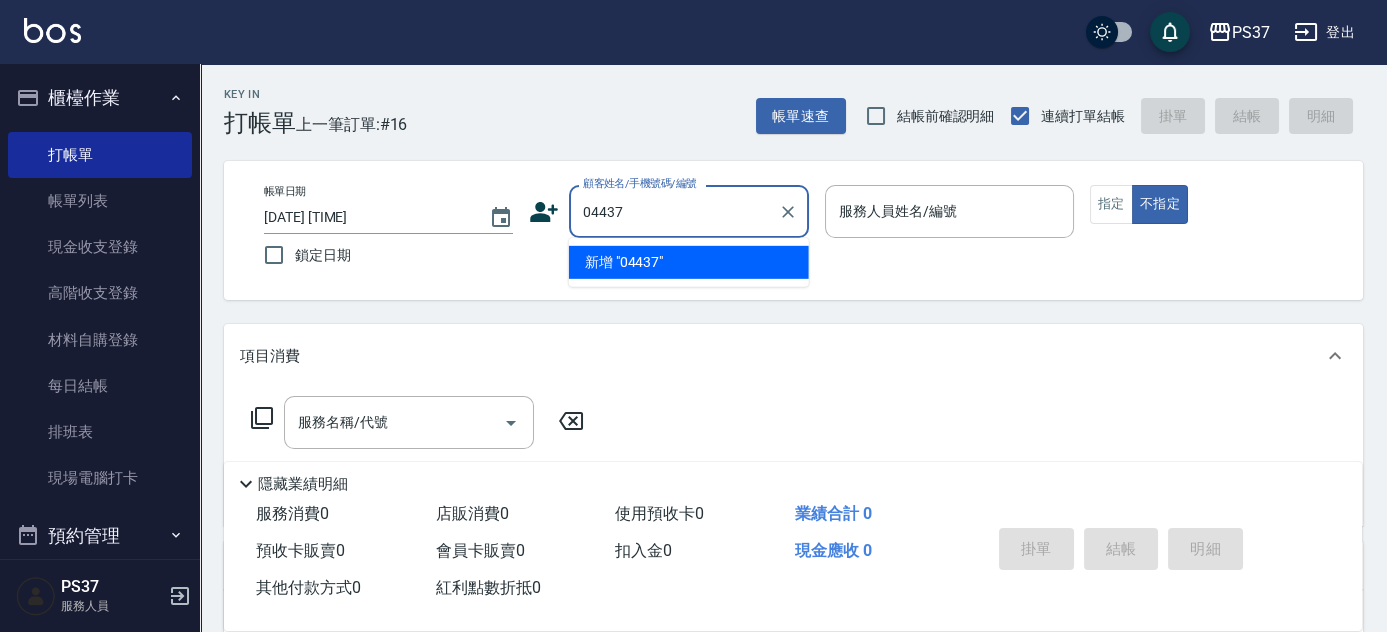 type on "04437" 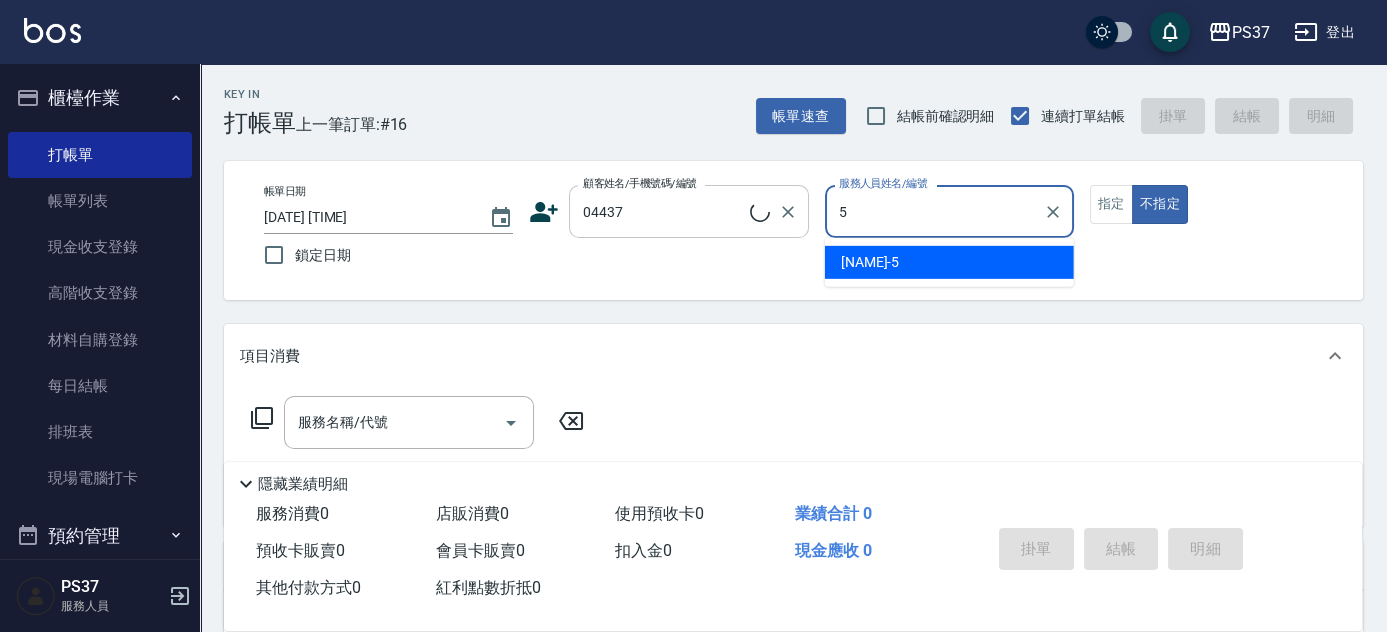 type on "5" 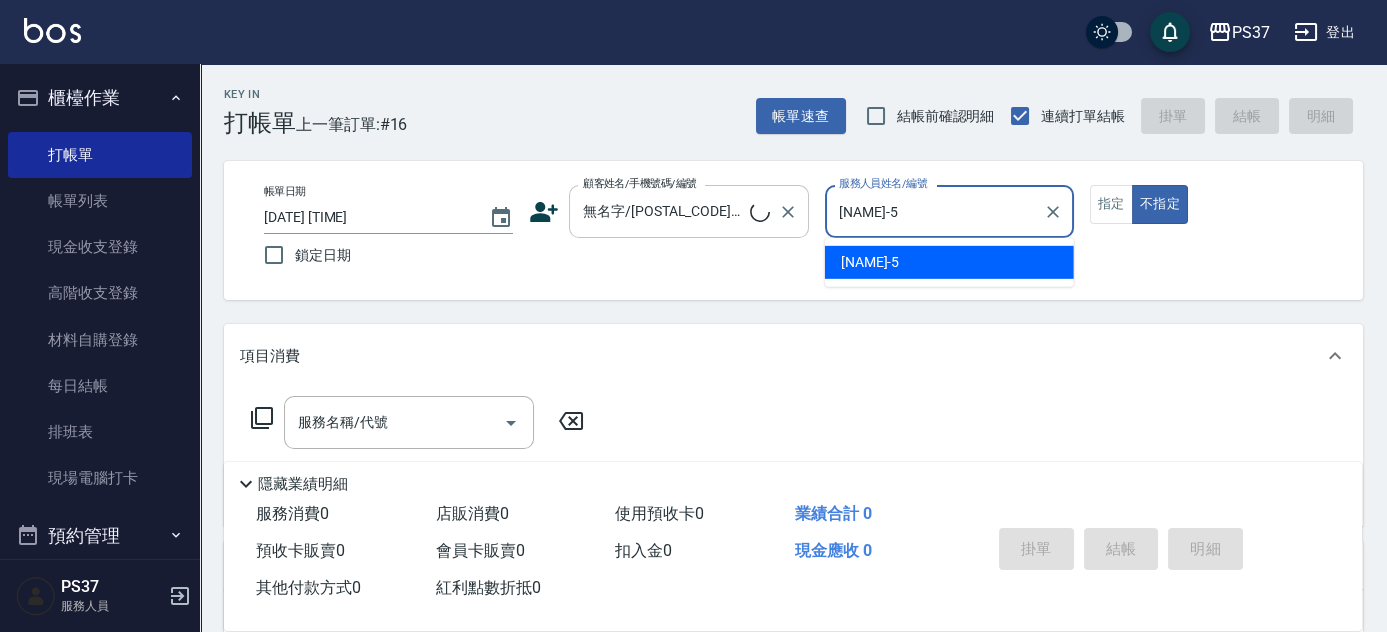 type on "false" 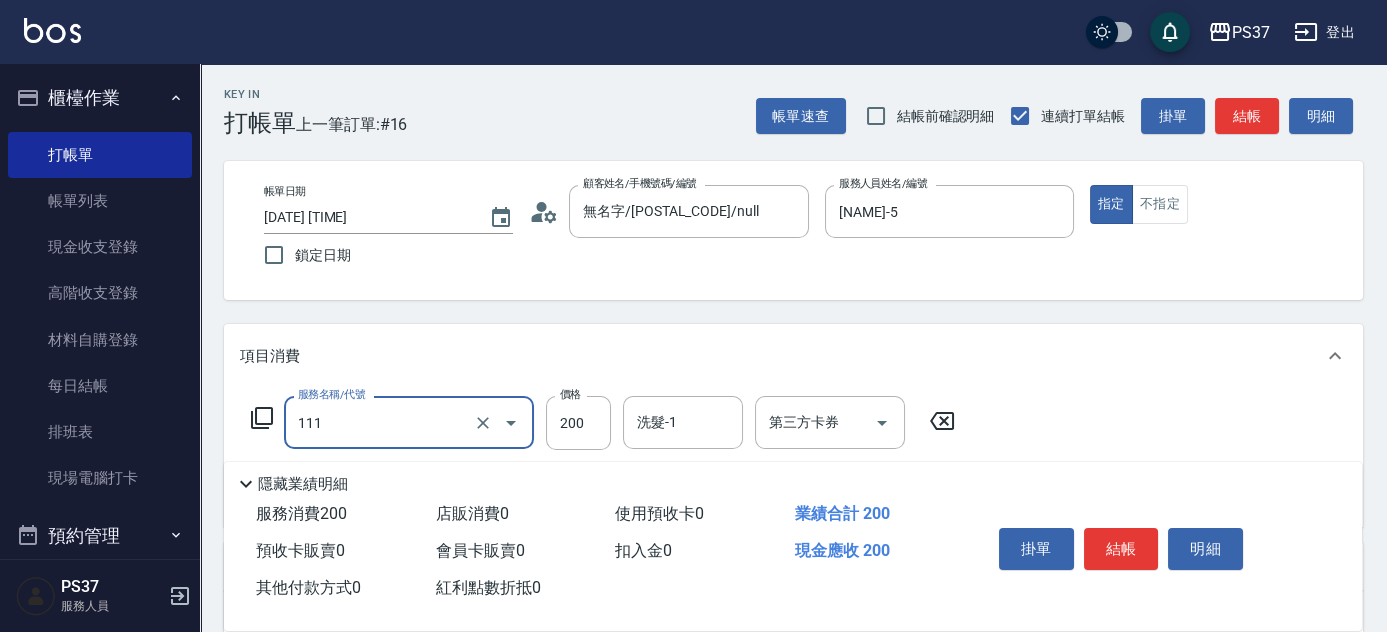 type on "200(111)" 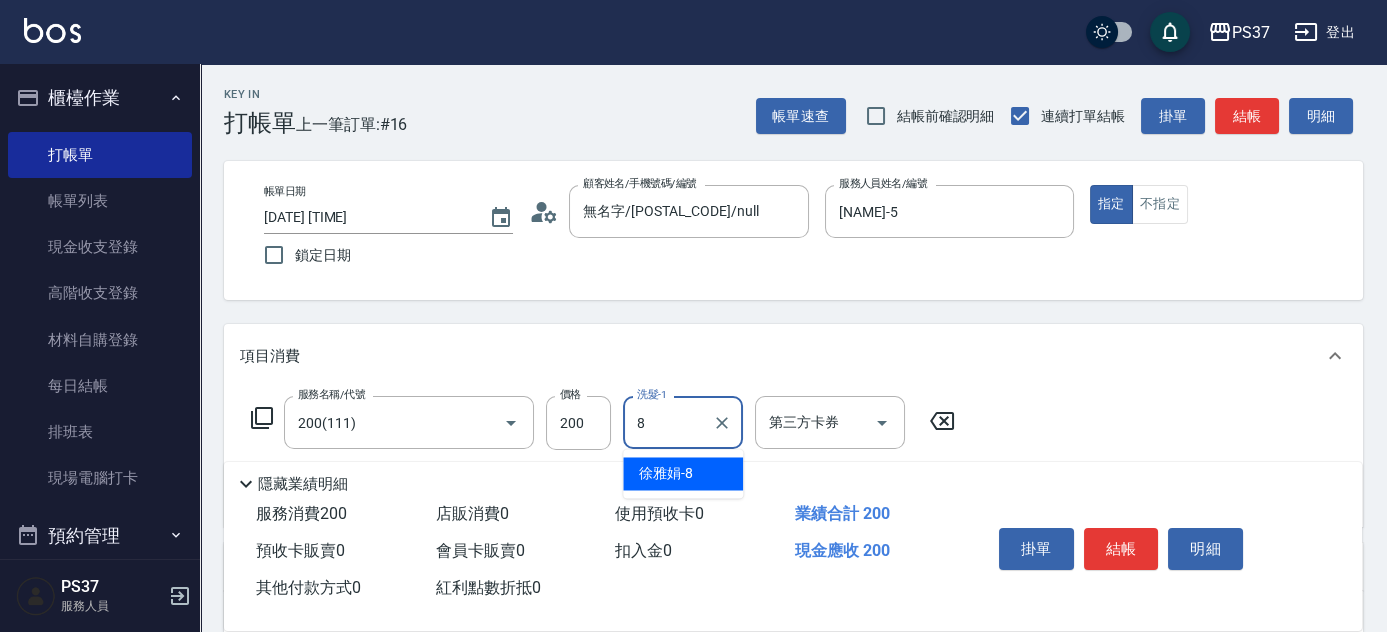 type on "[NAME]-8" 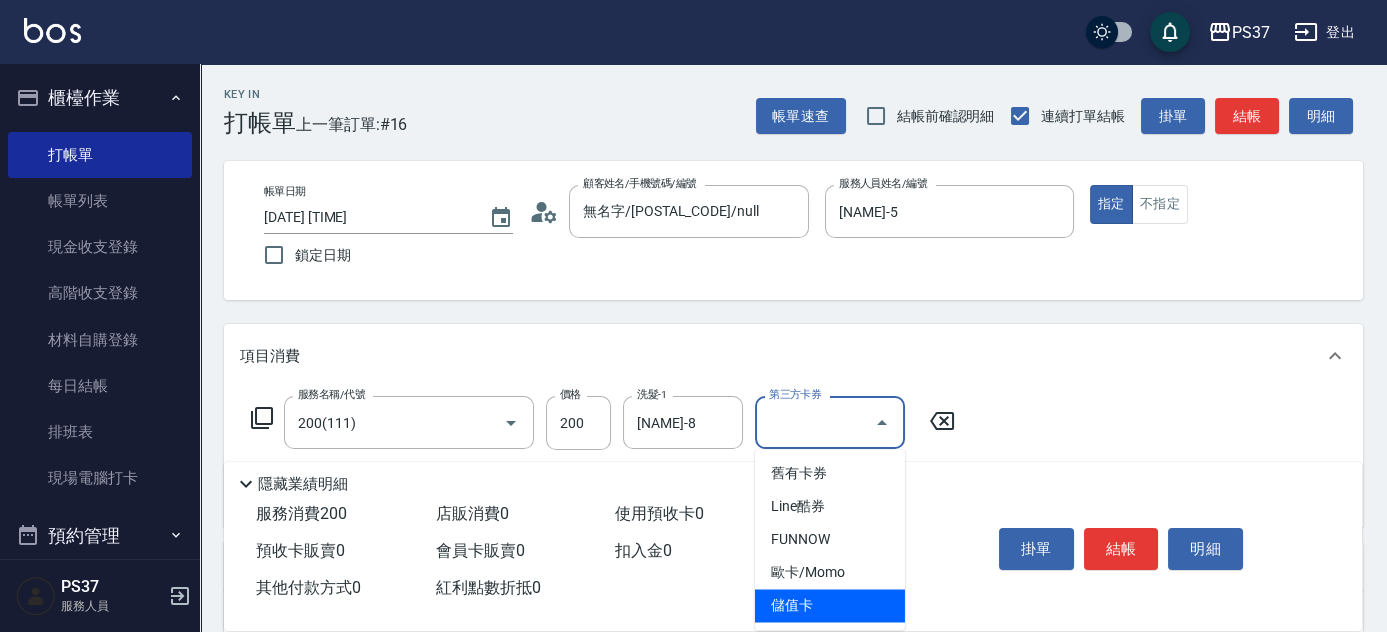 type on "儲值卡" 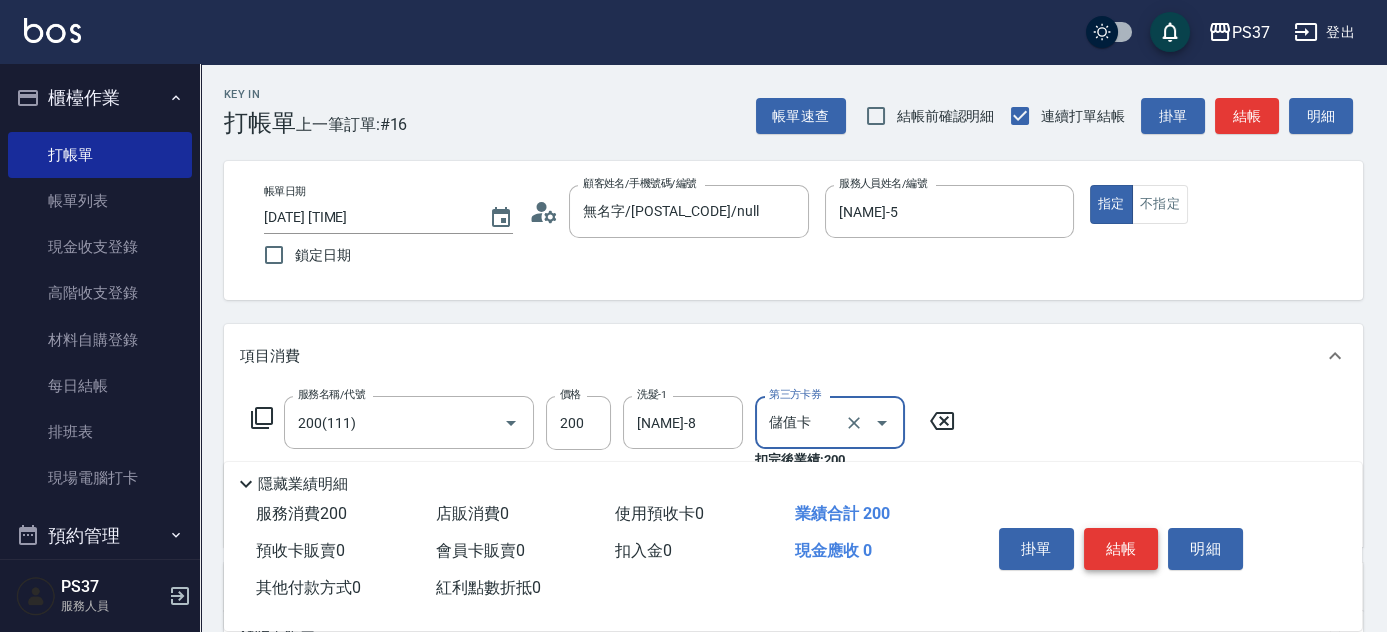 click on "結帳" at bounding box center [1121, 549] 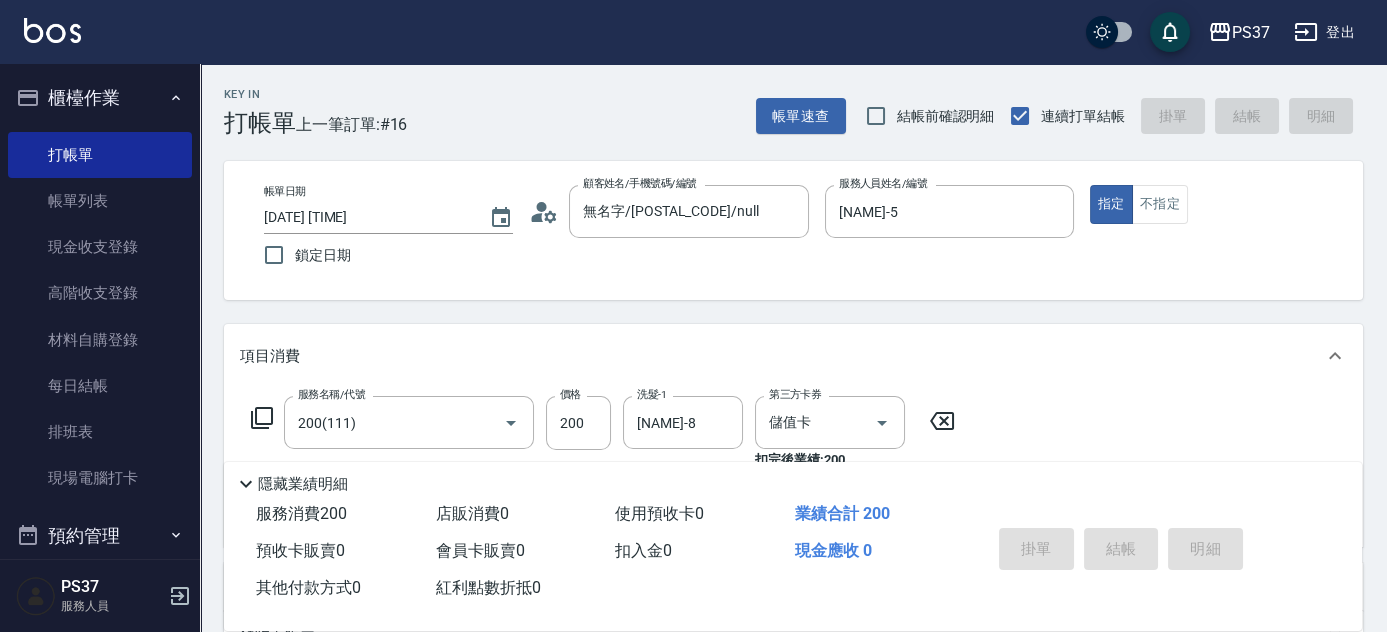 type on "[DATE] [TIME]" 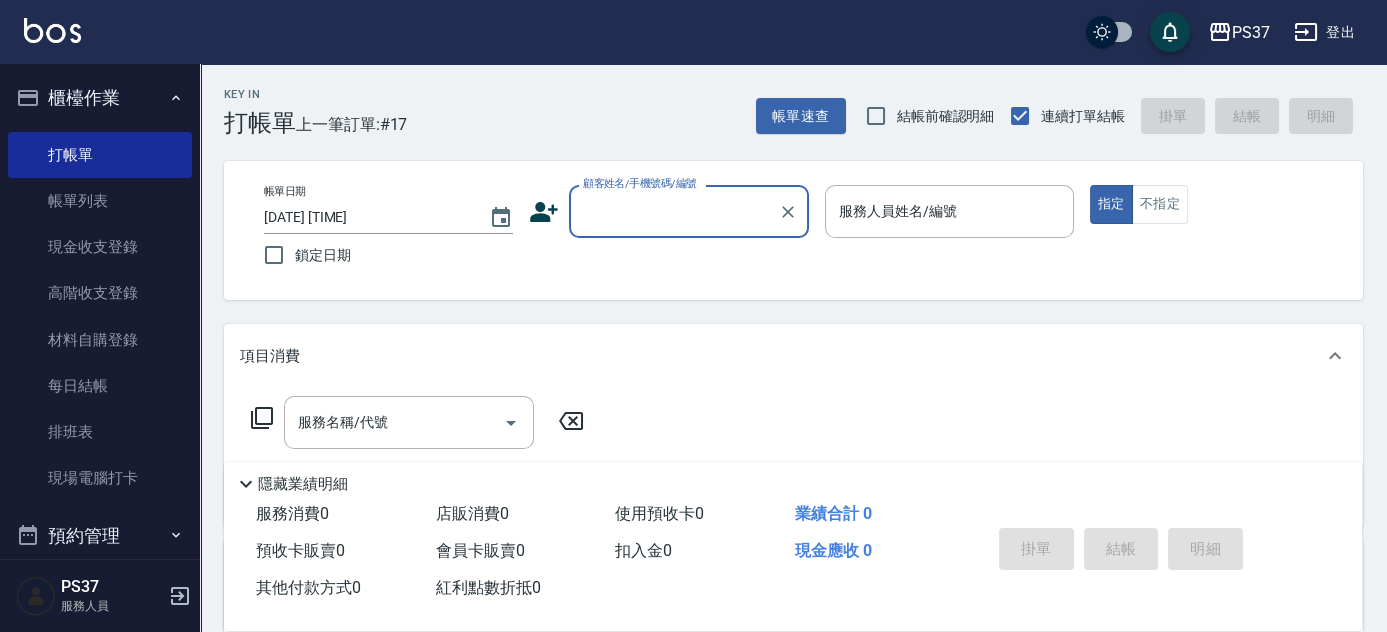click on "顧客姓名/手機號碼/編號" at bounding box center (674, 211) 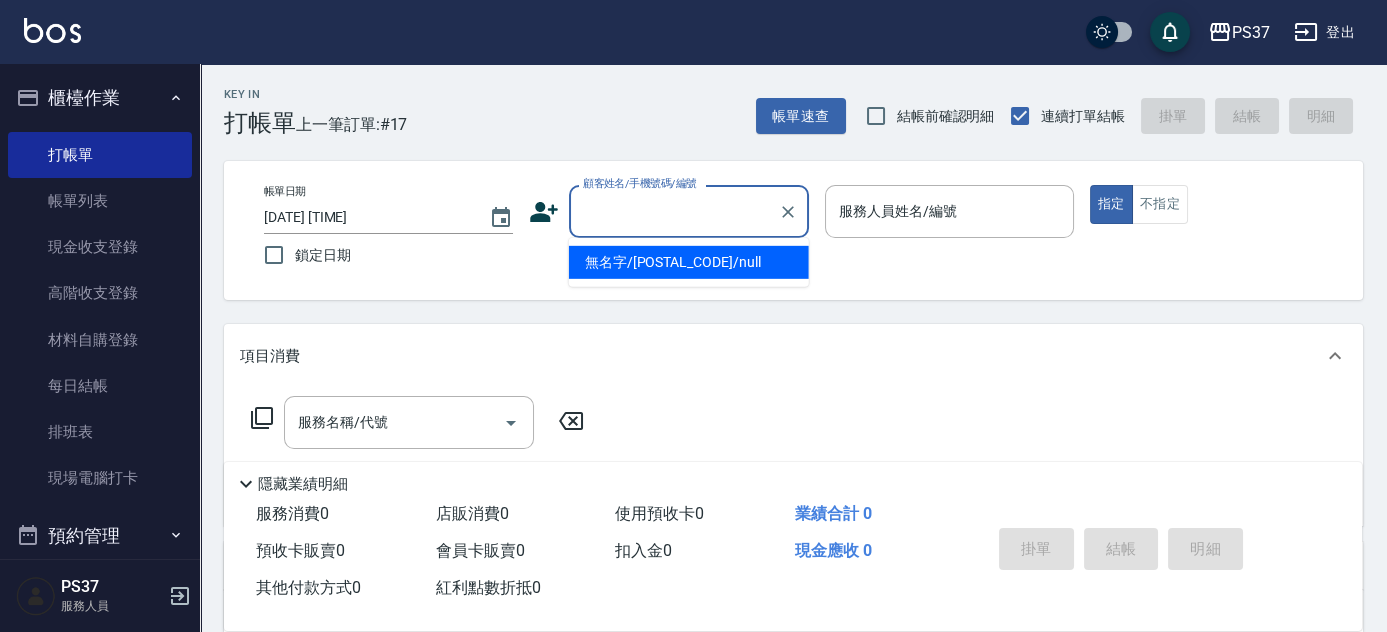 click on "顧客姓名/手機號碼/編號" at bounding box center [674, 211] 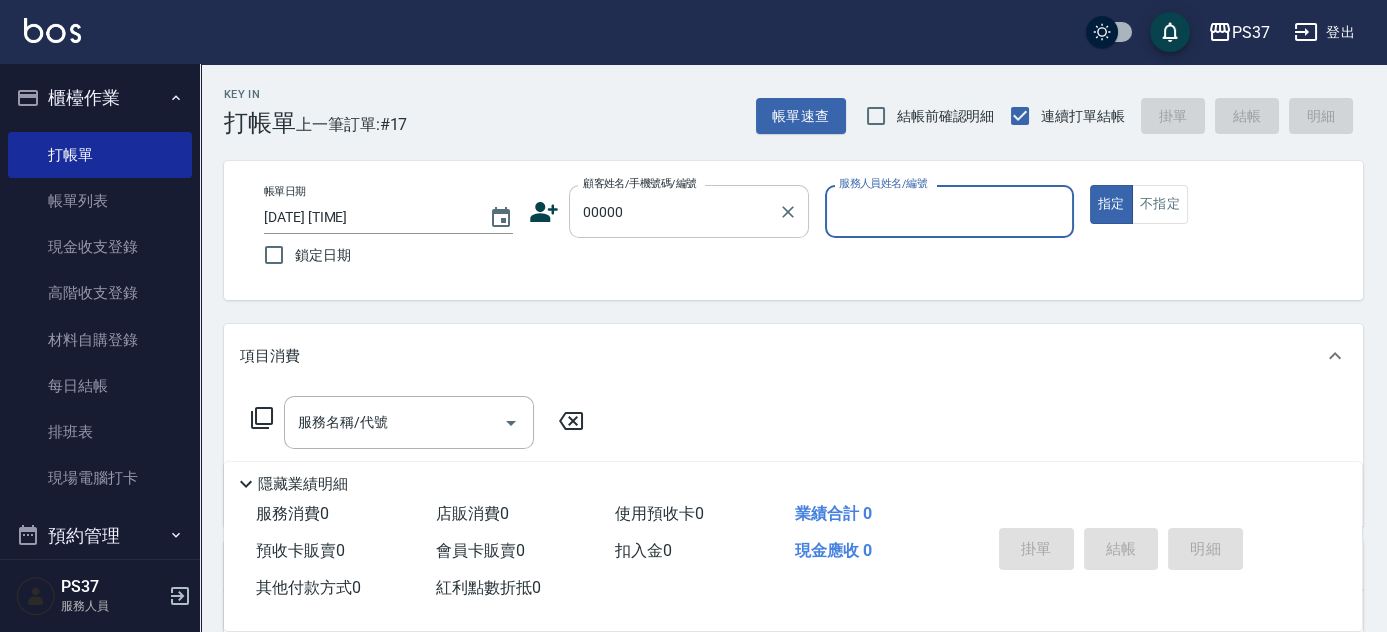 type on "新客人 姓名未設定/00000/null" 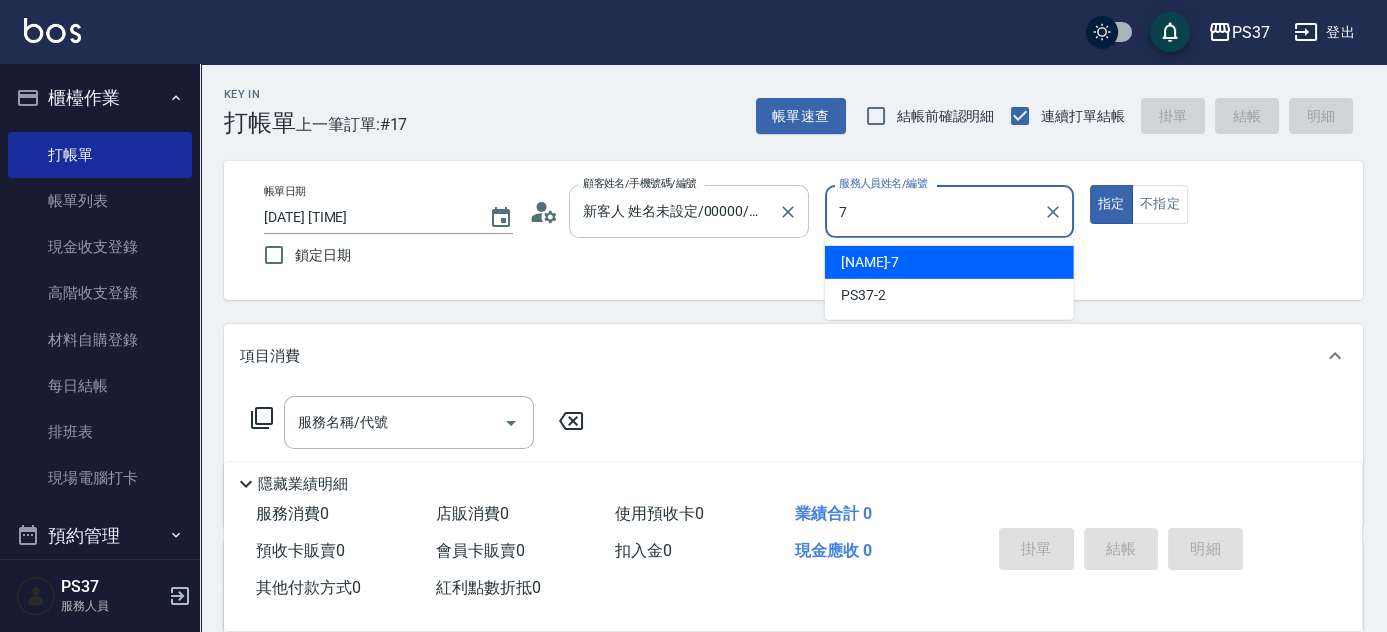 type on "[NAME]-7" 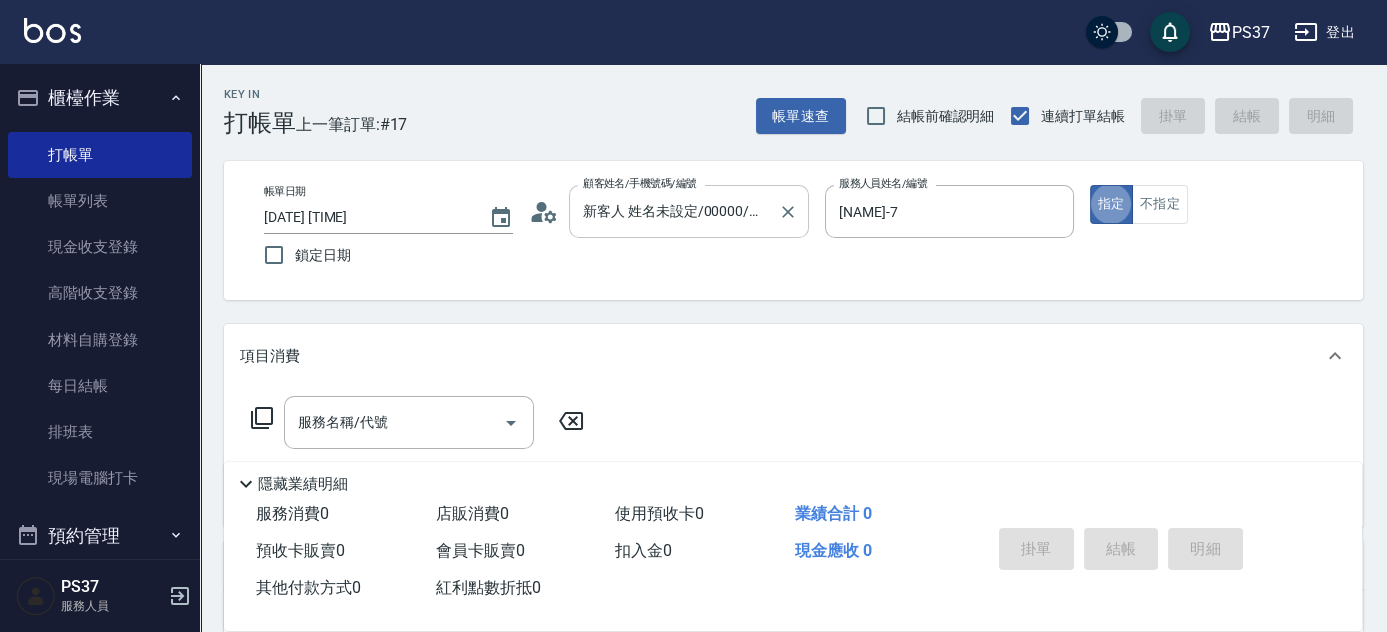 type on "true" 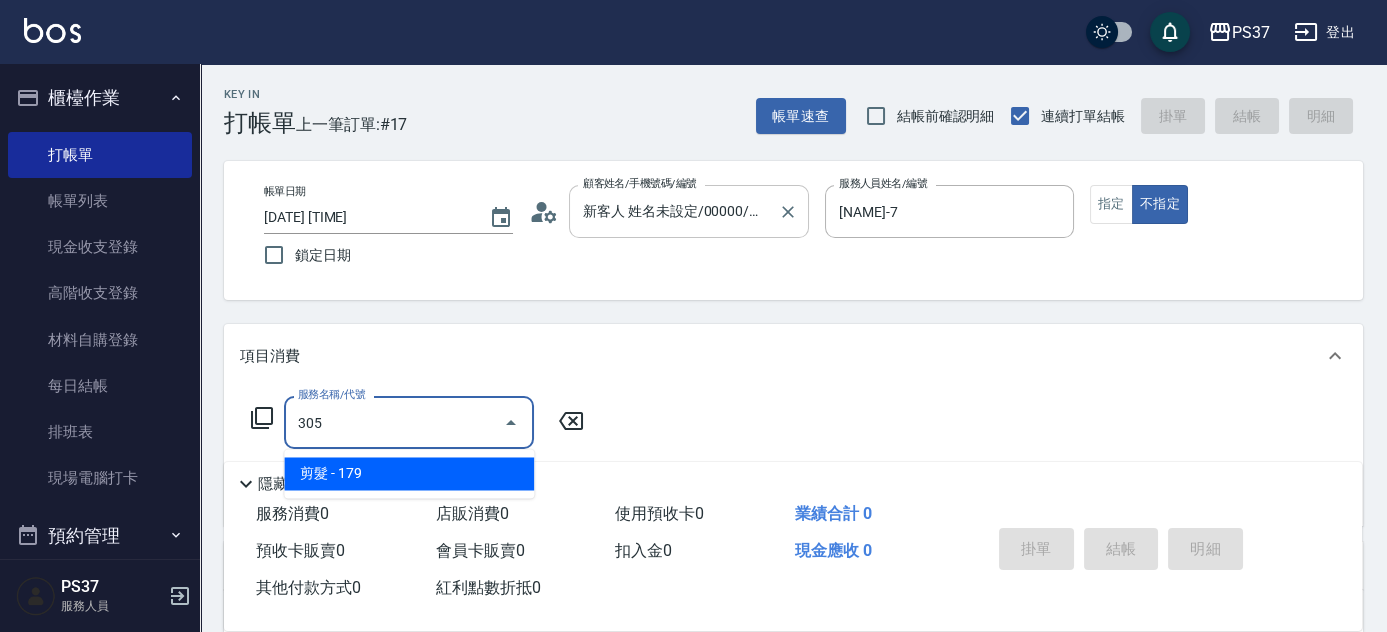 type on "剪髮(305)" 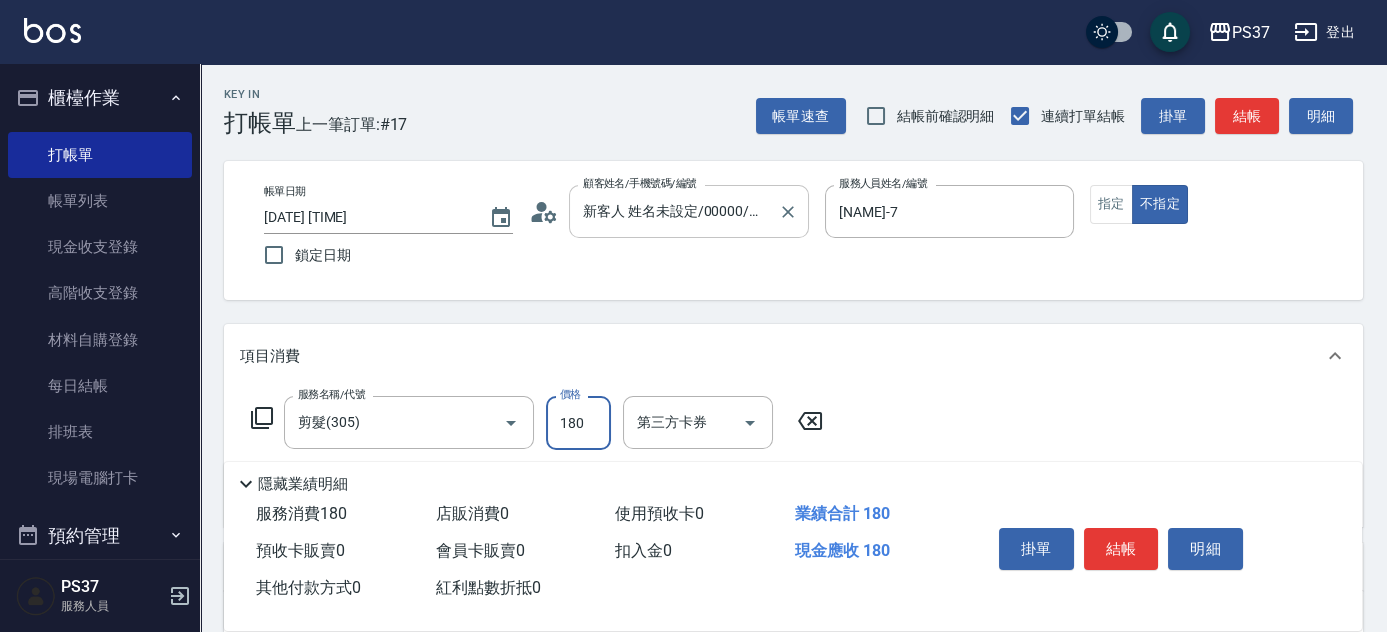type on "180" 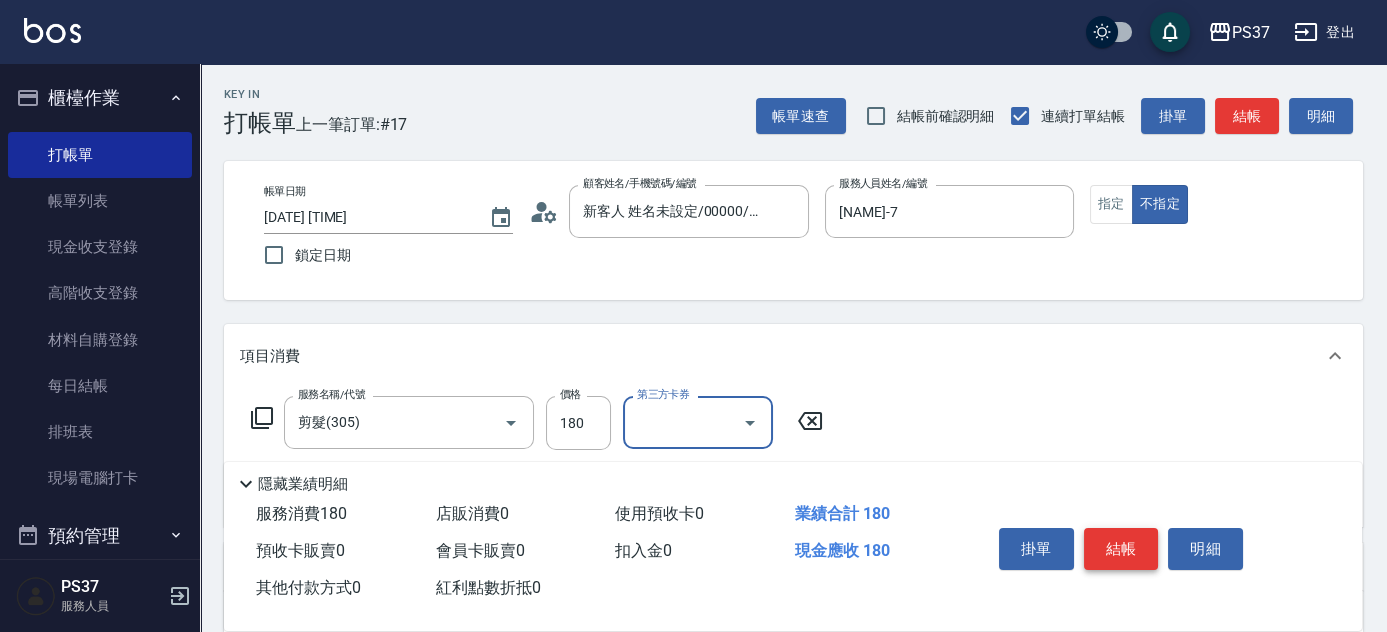 click on "結帳" at bounding box center [1121, 549] 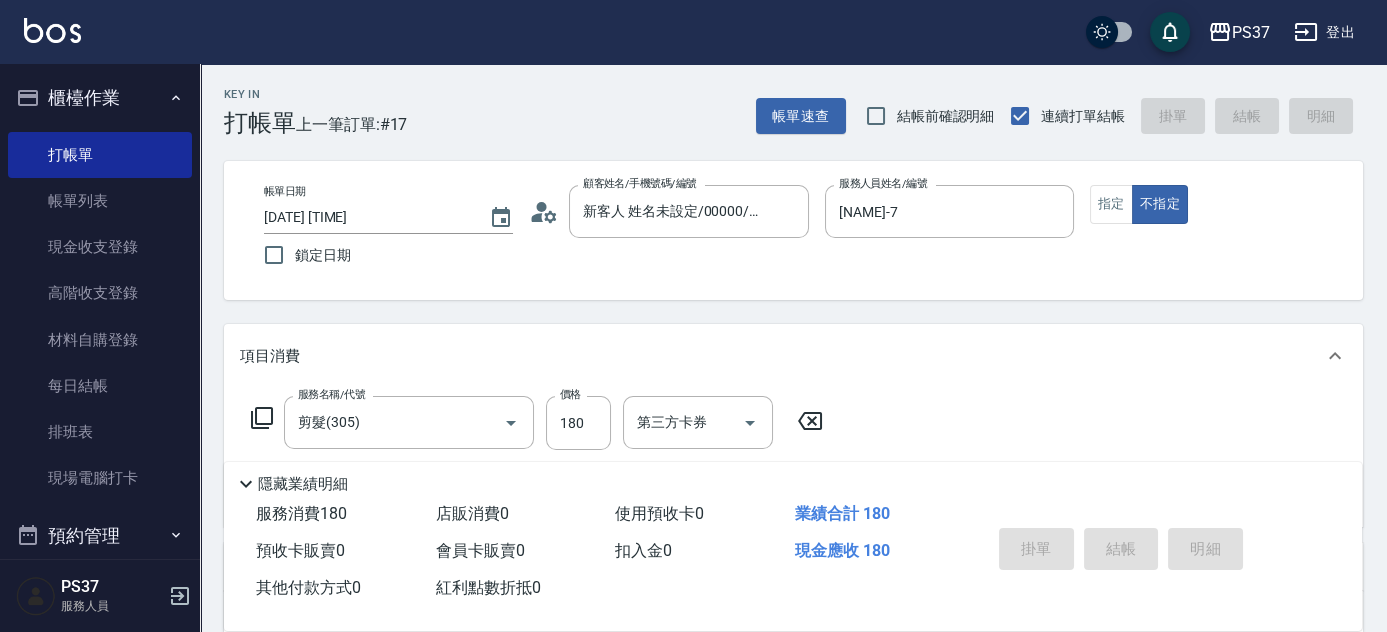 type 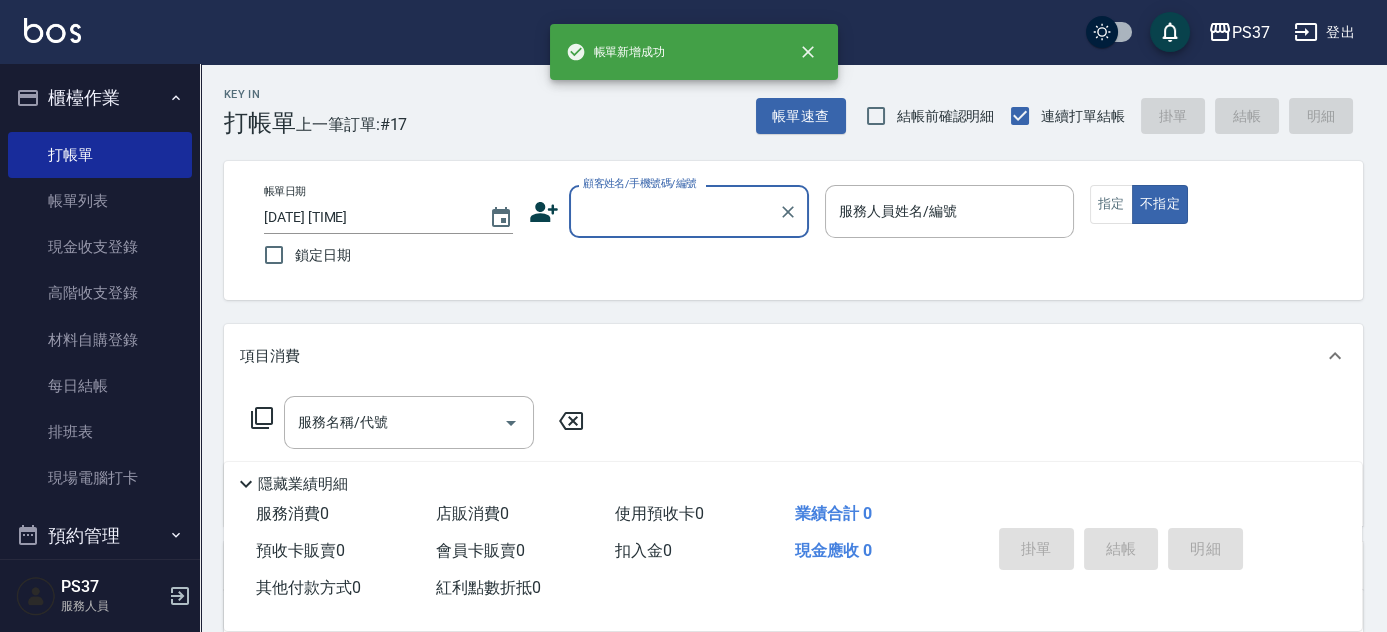 scroll, scrollTop: 0, scrollLeft: 0, axis: both 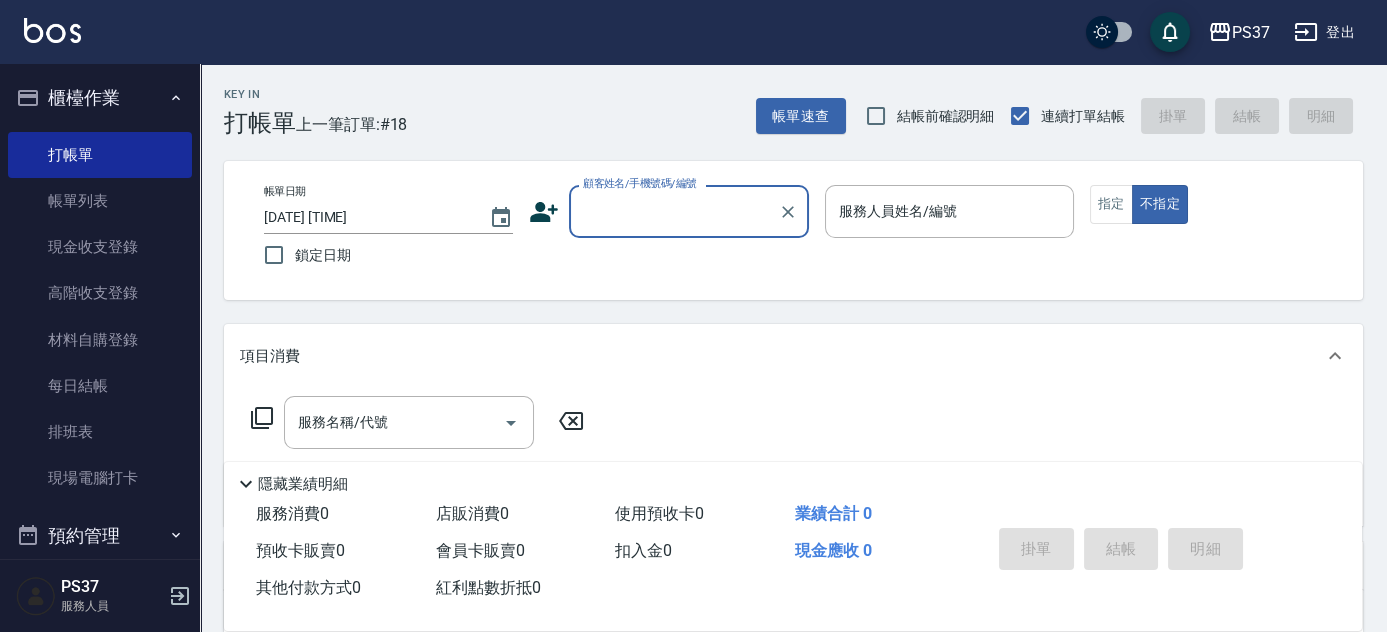 click on "顧客姓名/手機號碼/編號" at bounding box center (689, 211) 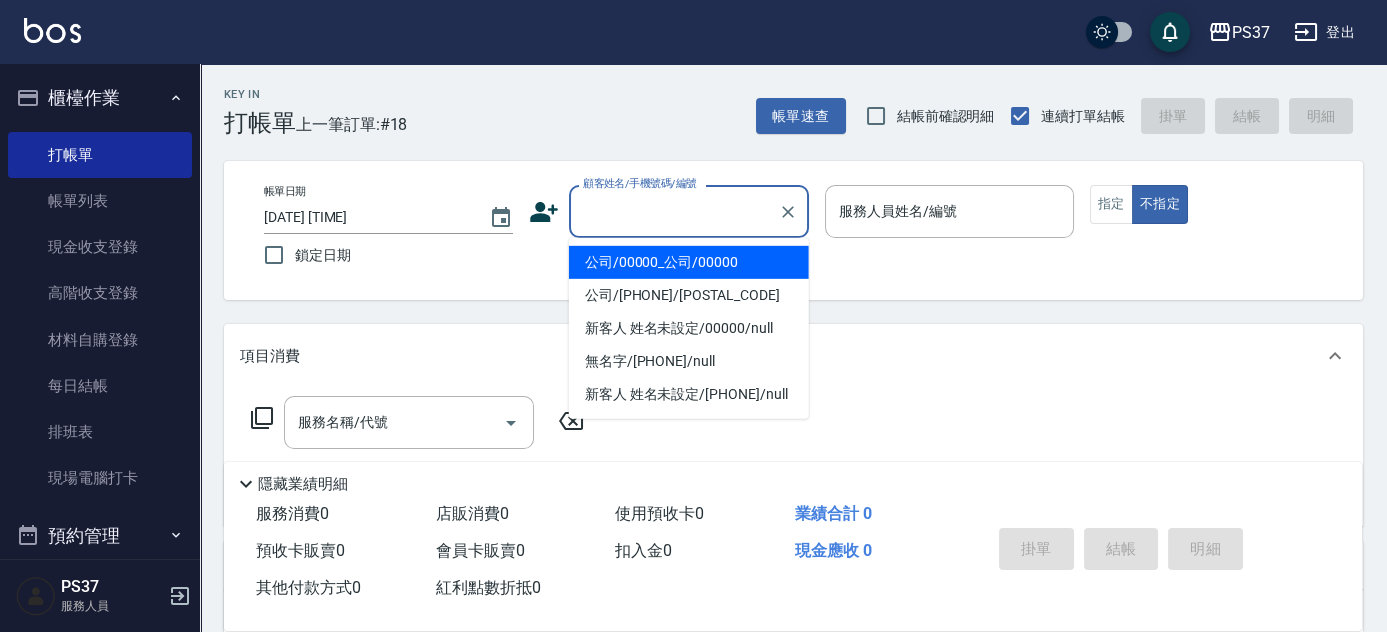 click on "公司/00000_公司/00000" at bounding box center [689, 262] 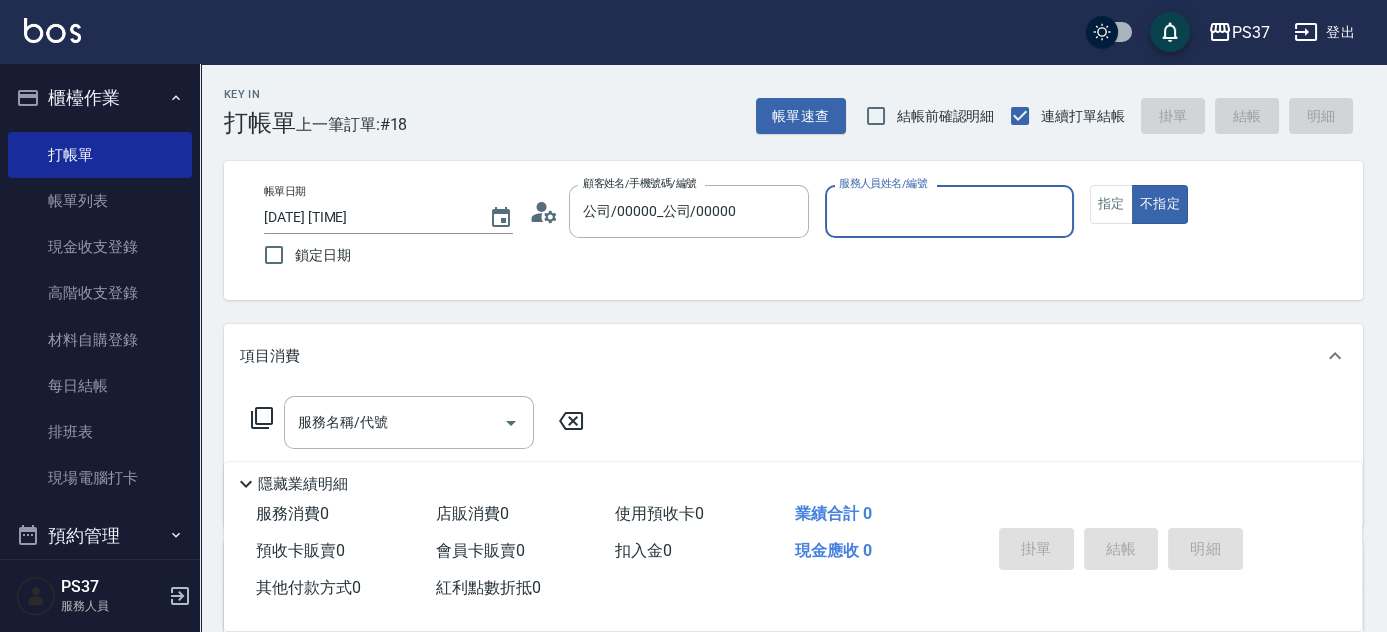 click on "服務人員姓名/編號" at bounding box center (949, 211) 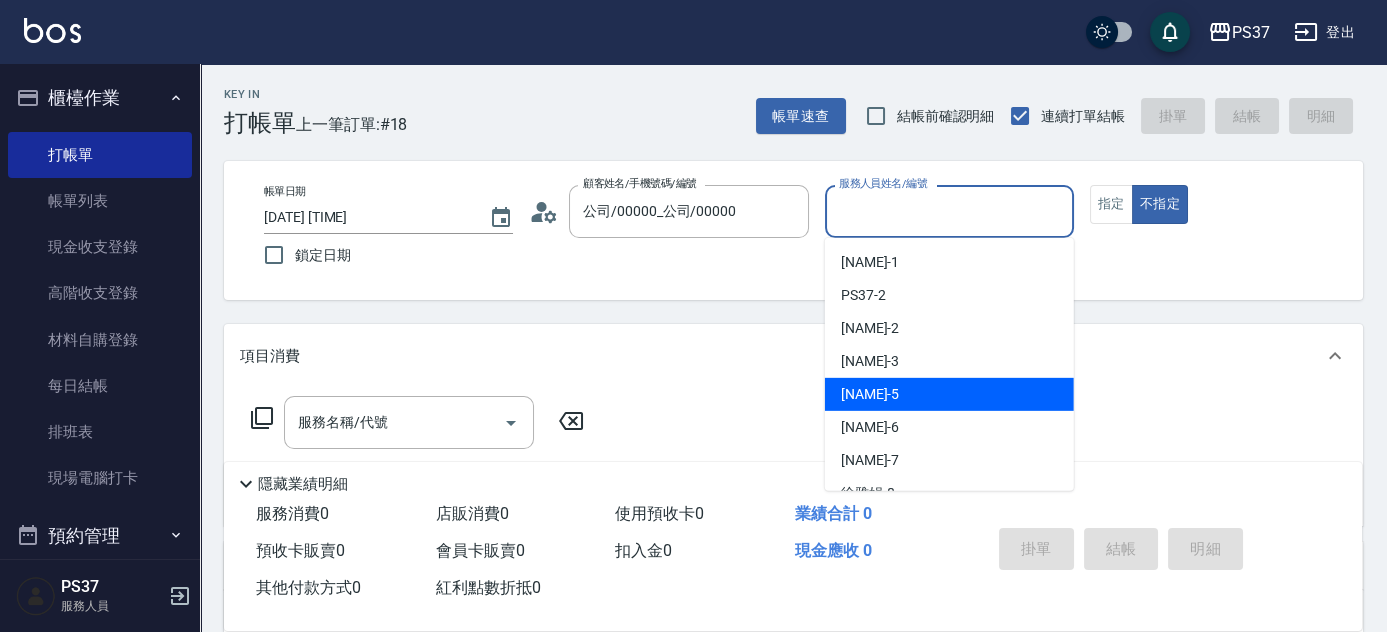 click on "[NAME] -5" at bounding box center (949, 394) 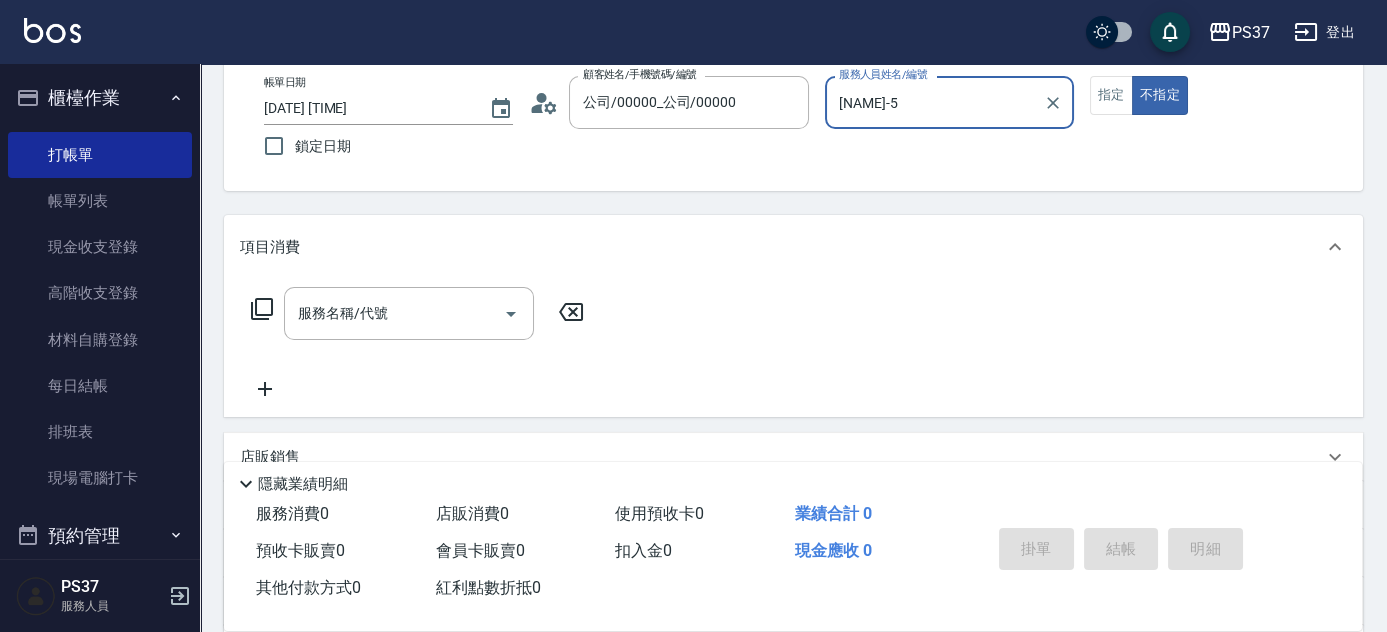scroll, scrollTop: 181, scrollLeft: 0, axis: vertical 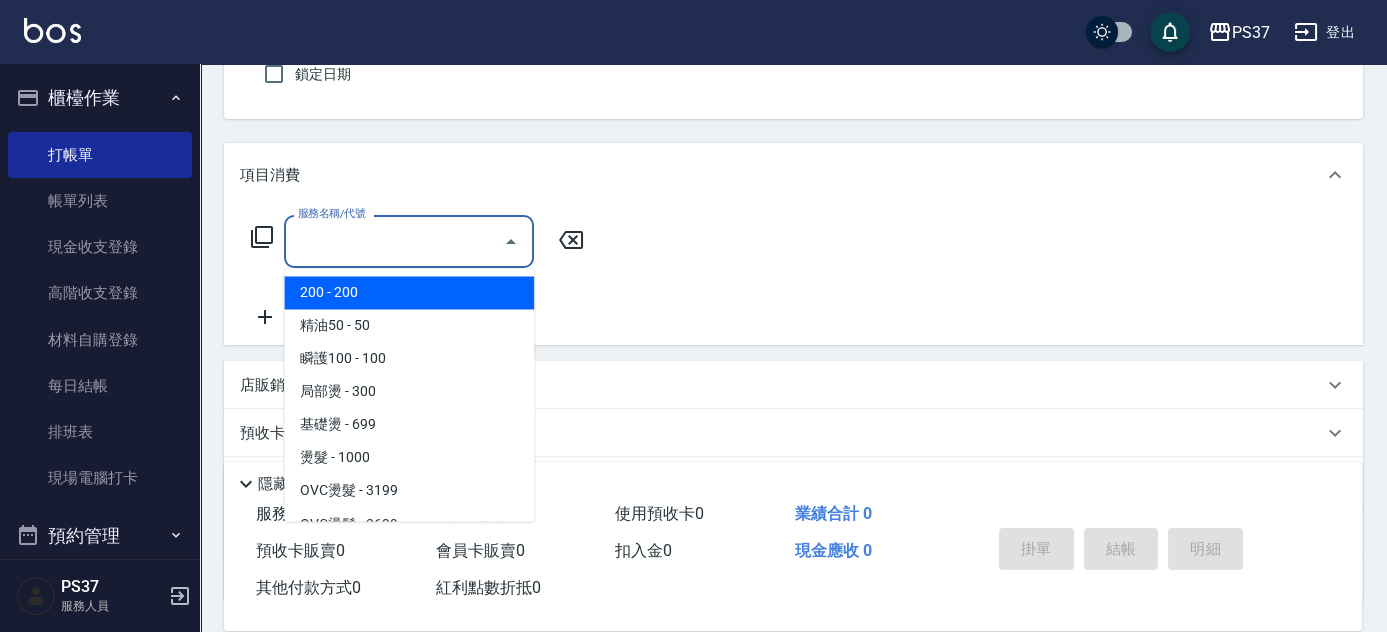 drag, startPoint x: 439, startPoint y: 249, endPoint x: 437, endPoint y: 260, distance: 11.18034 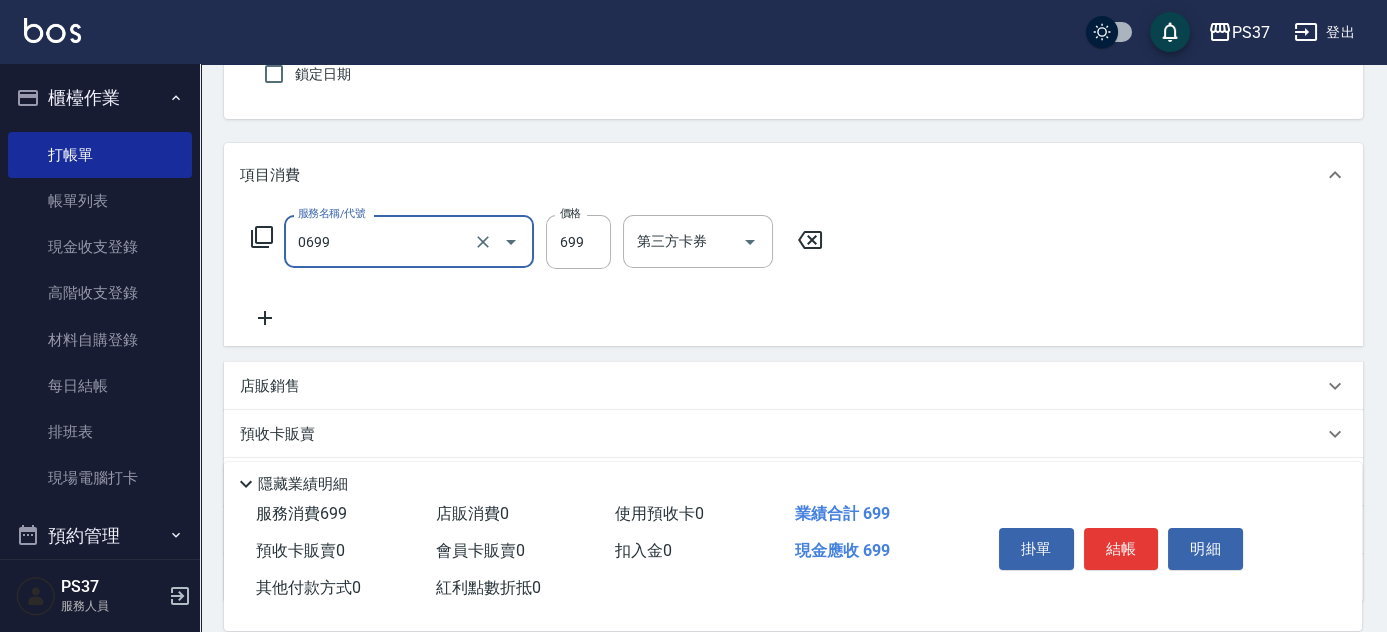 type on "精油SPA(0699)" 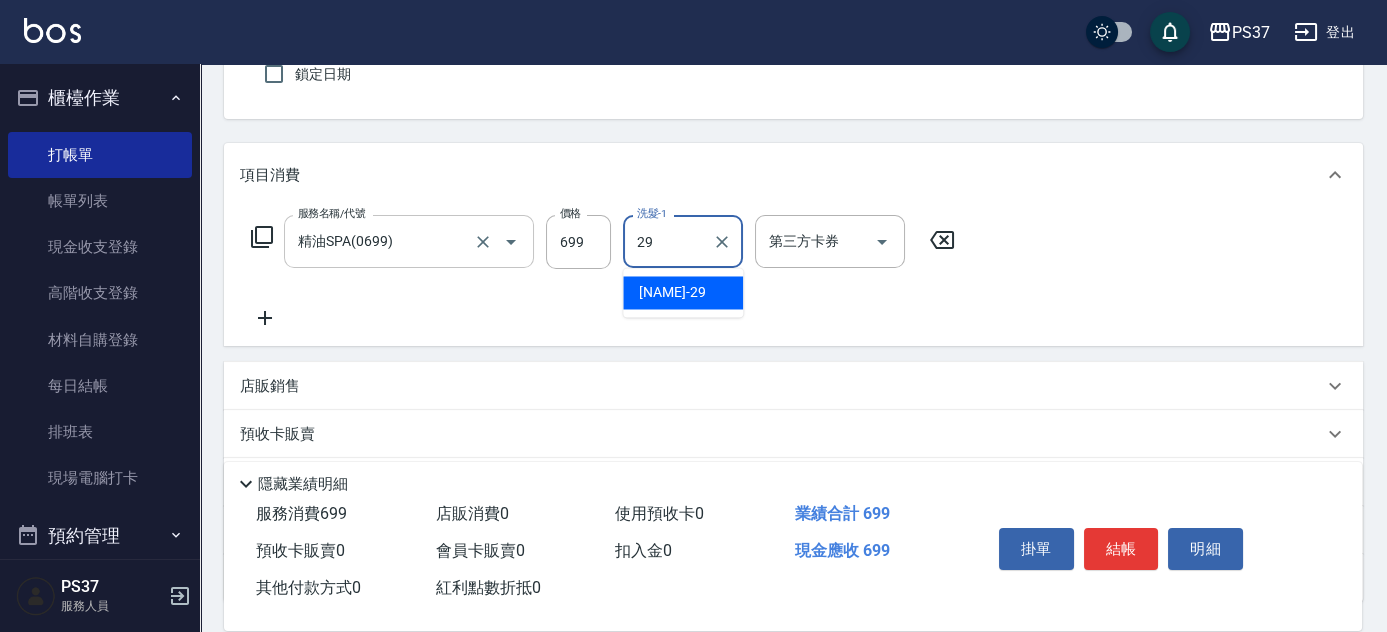 type on "[NAME]-29" 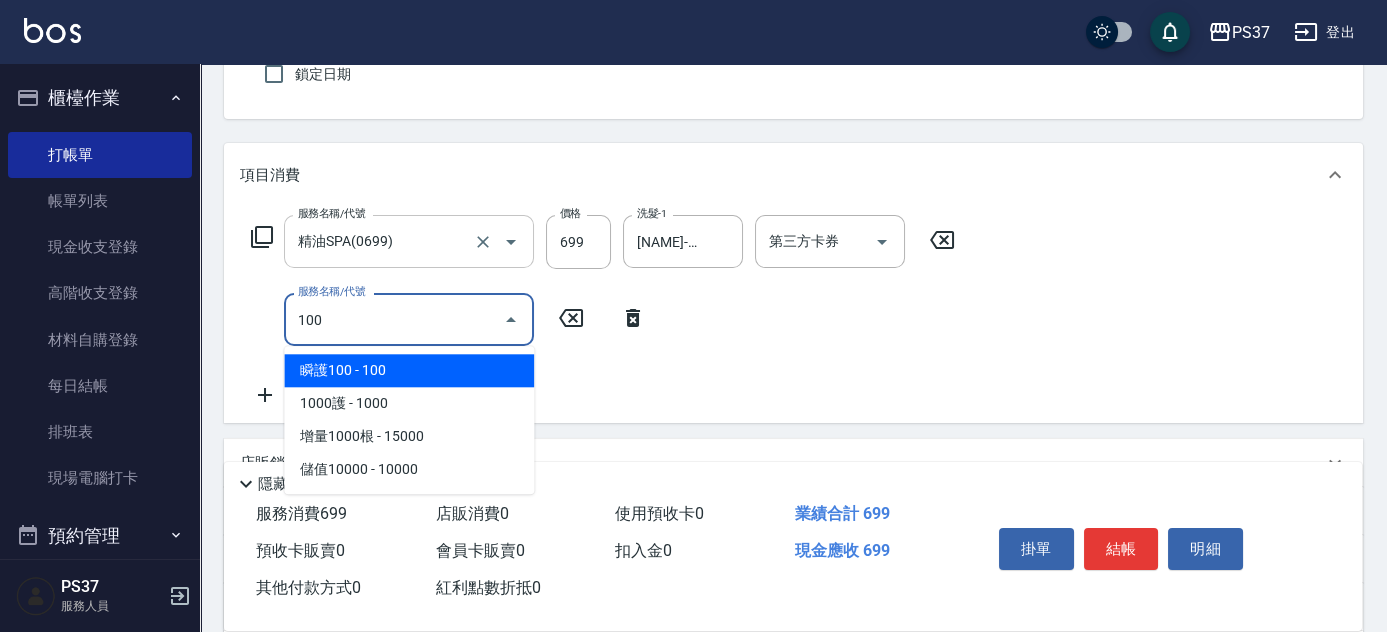 type on "瞬護100(113)" 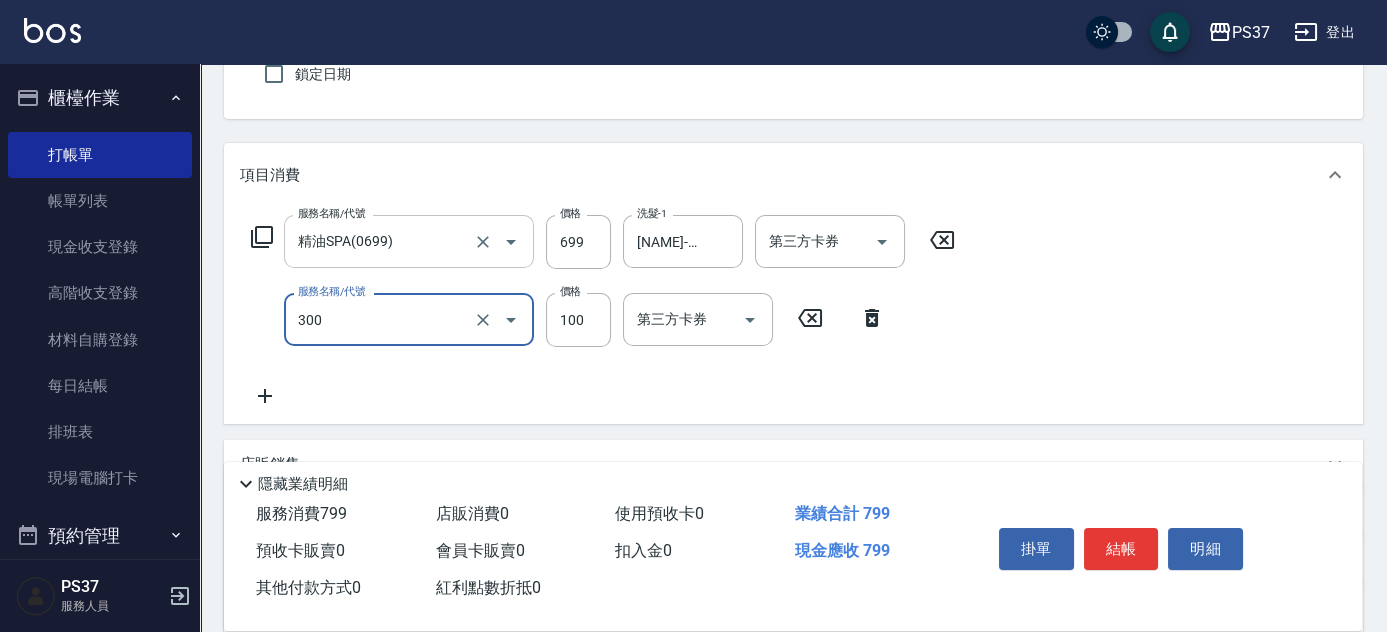 type on "剪髮(300)" 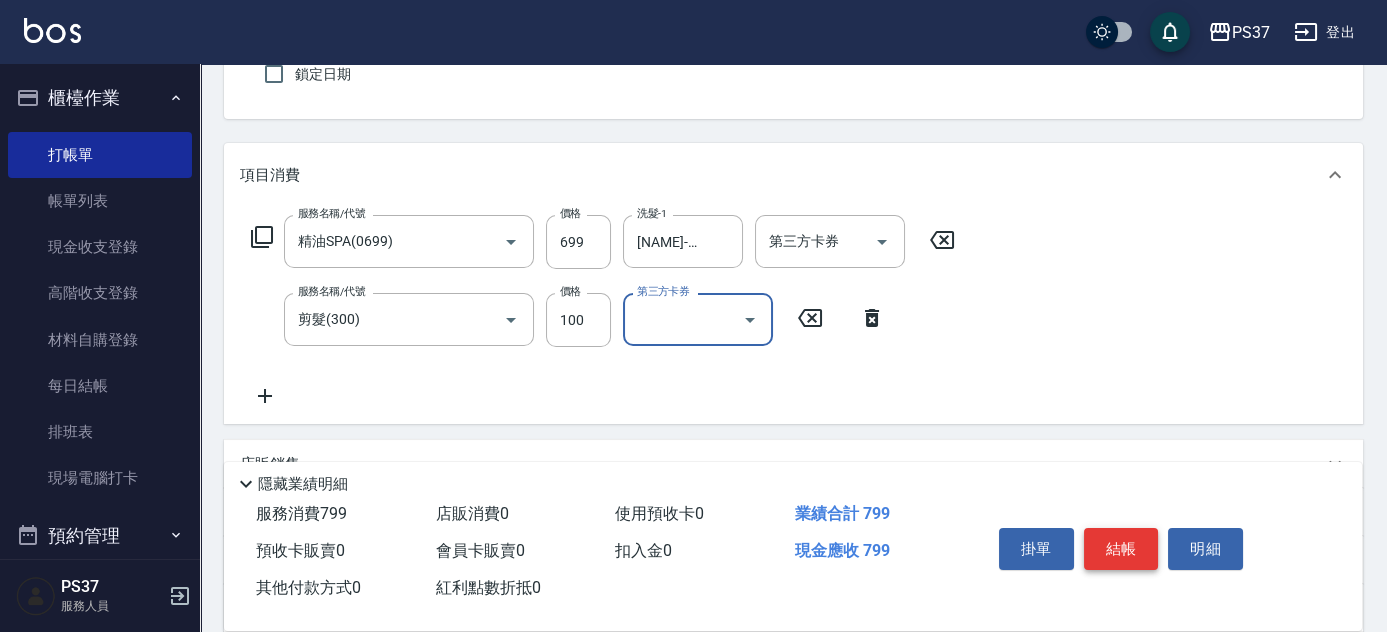 click on "結帳" at bounding box center (1121, 549) 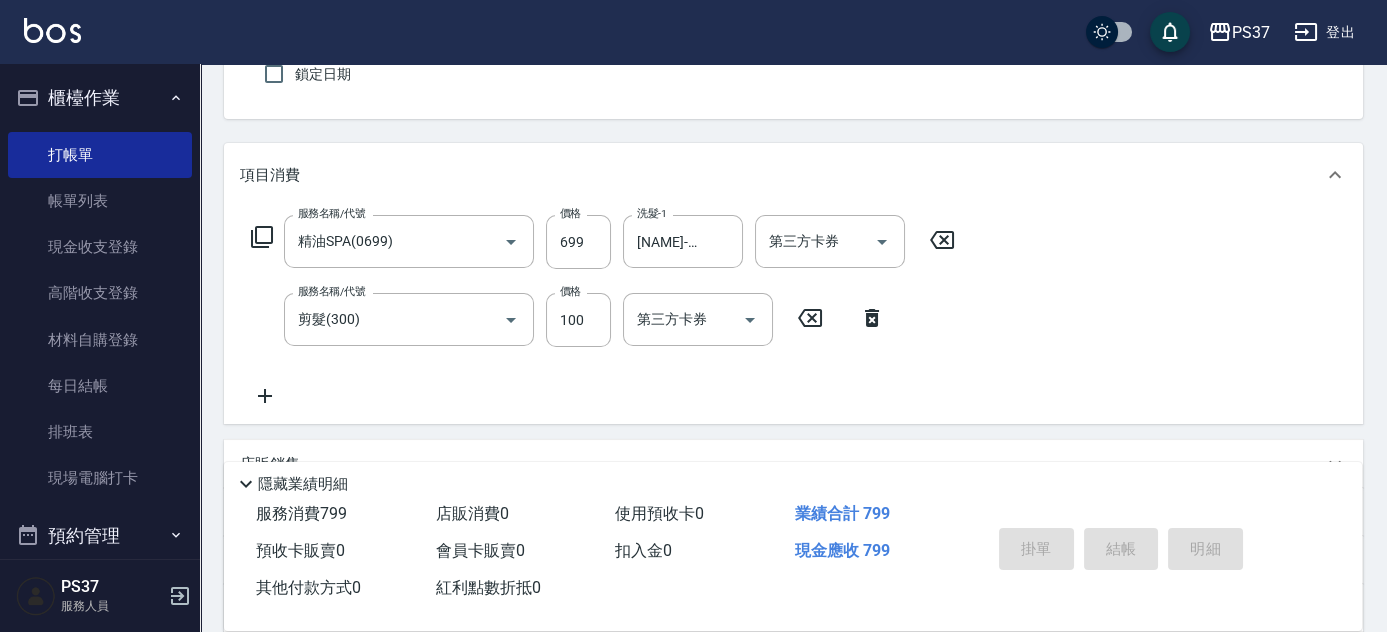type 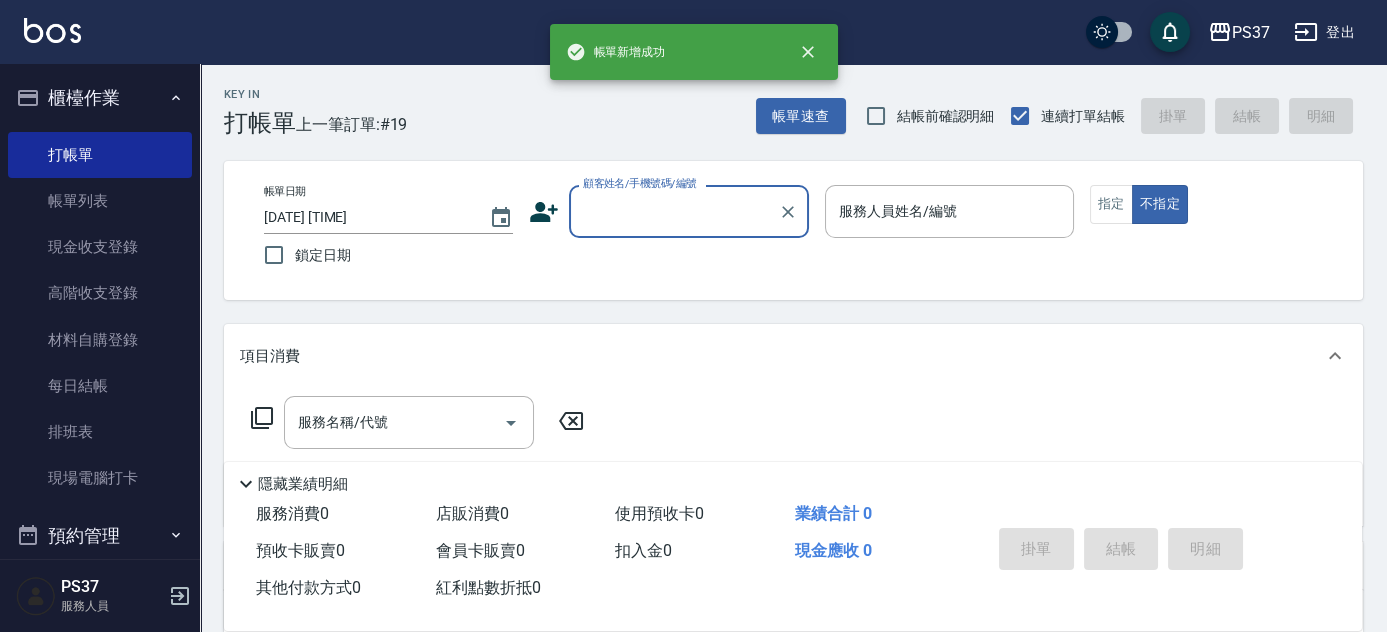 scroll, scrollTop: 0, scrollLeft: 0, axis: both 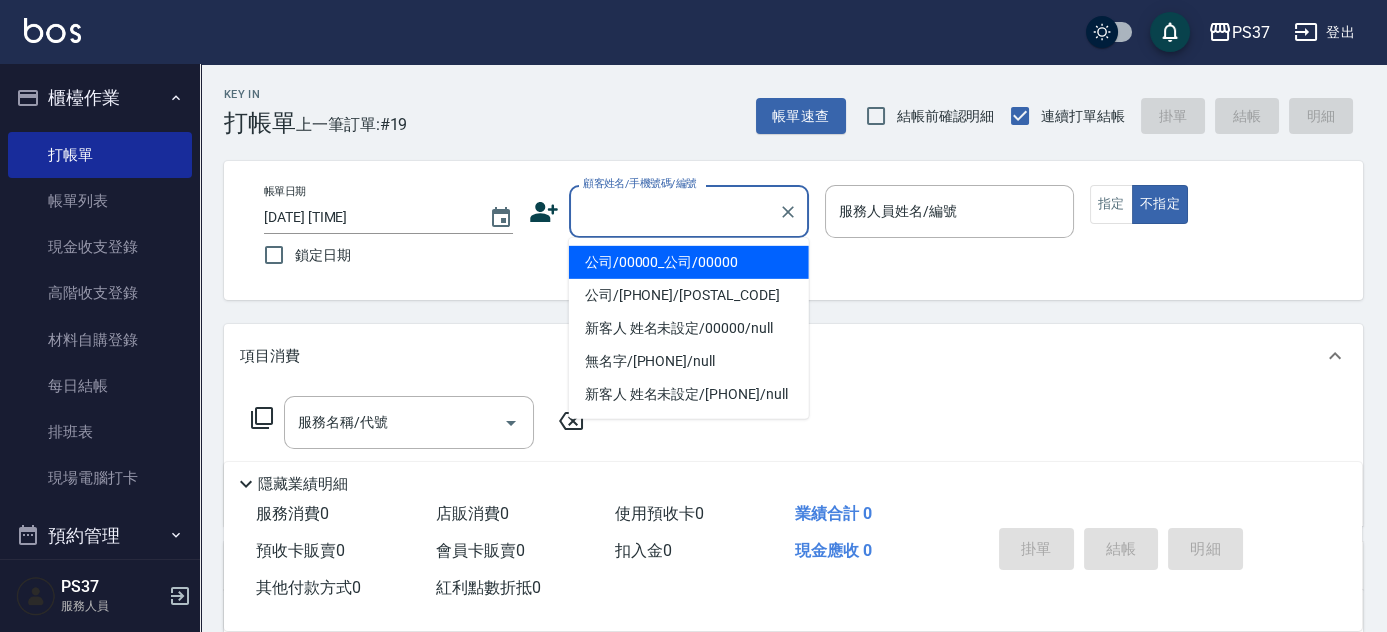 click on "公司/00000_公司/00000" at bounding box center [689, 262] 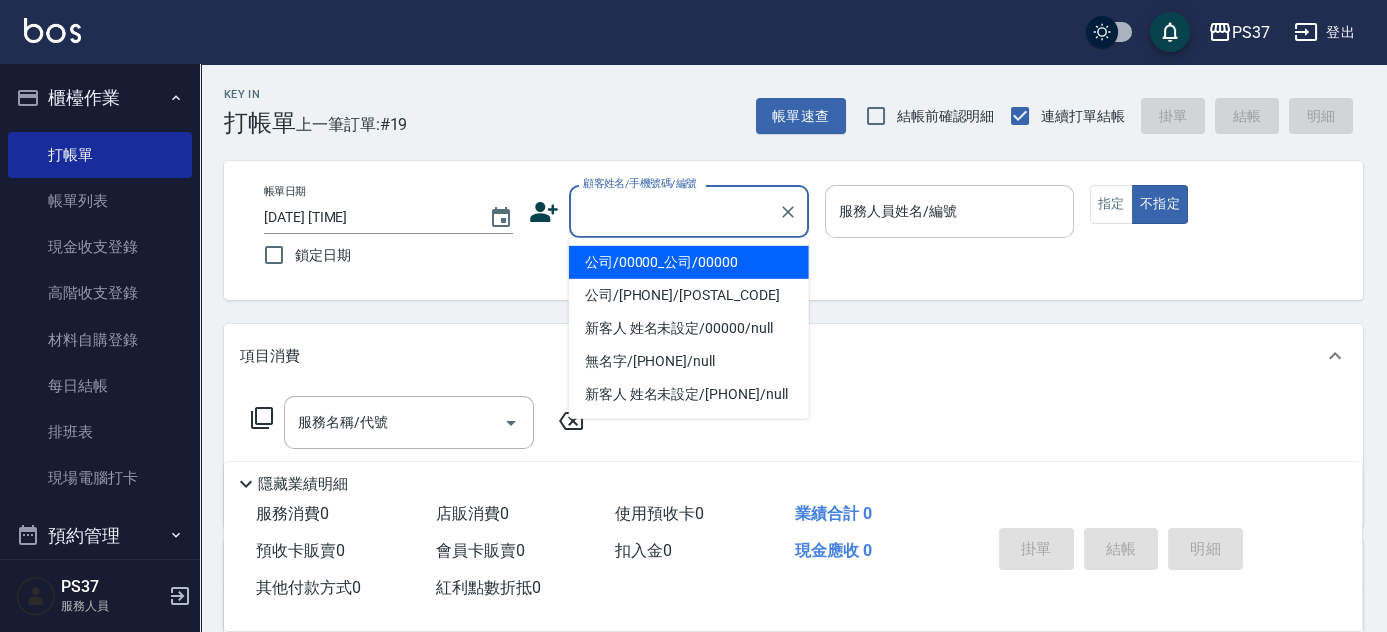 type on "公司/00000_公司/00000" 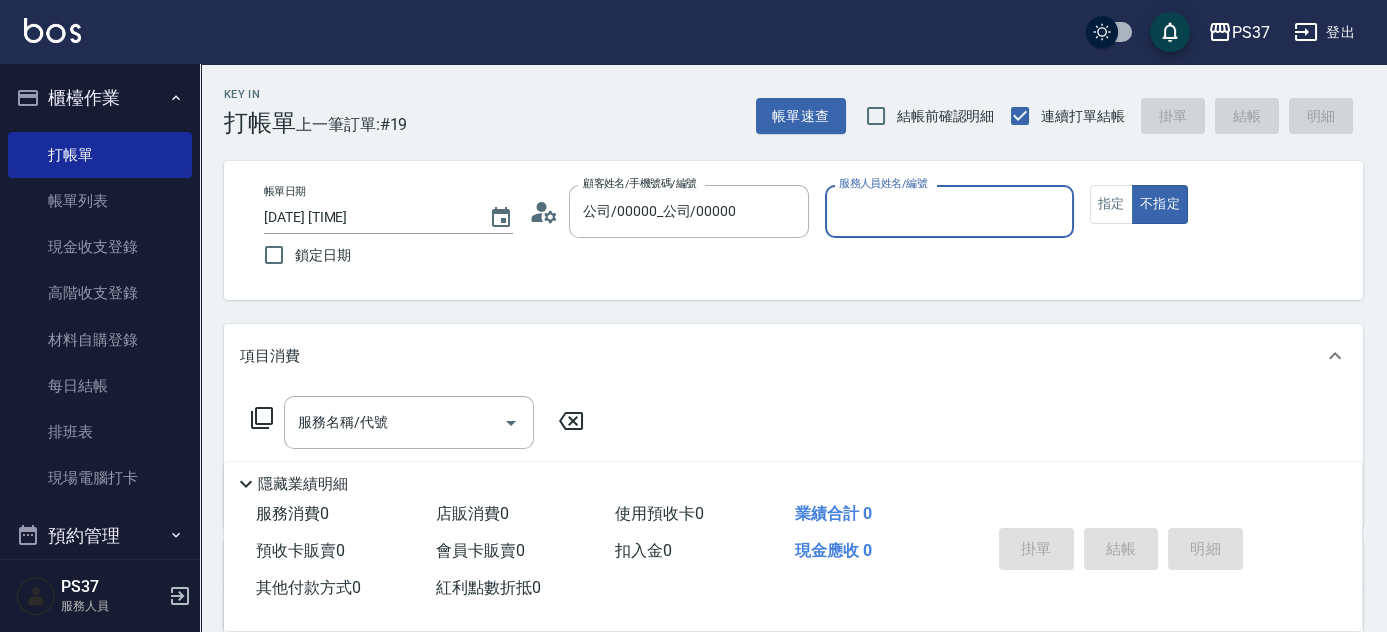 click on "服務人員姓名/編號" at bounding box center (949, 211) 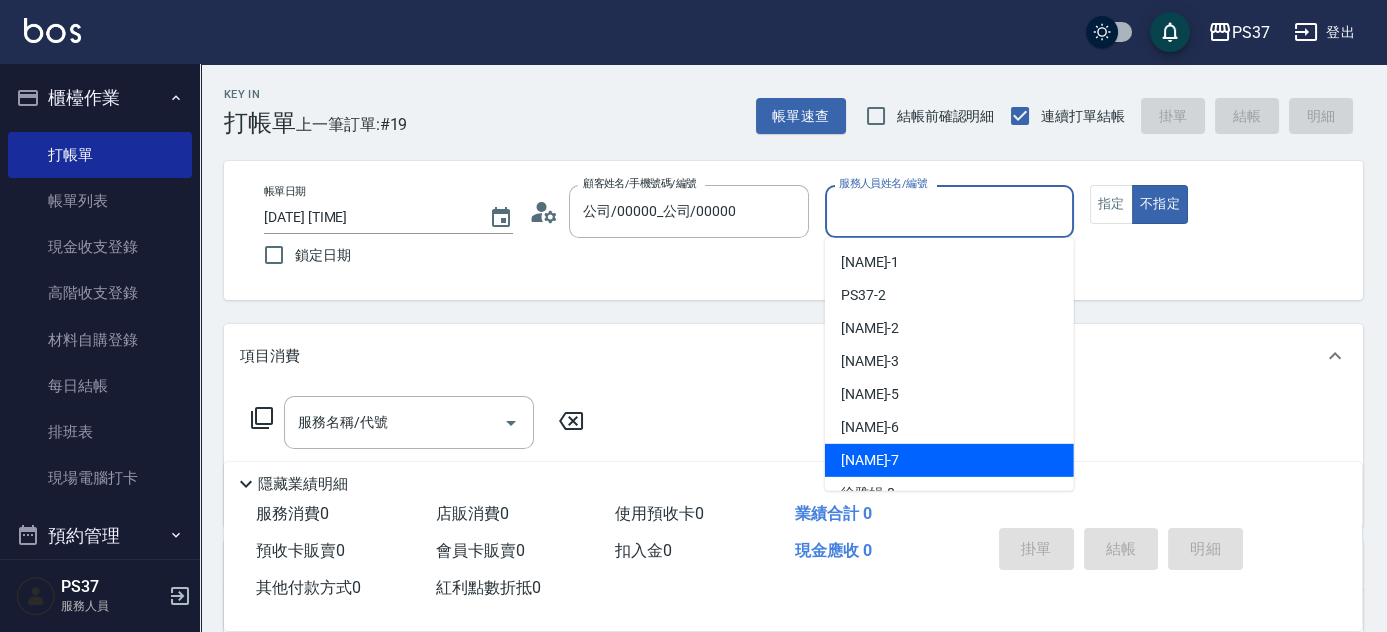 click on "[NAME] -7" at bounding box center (949, 460) 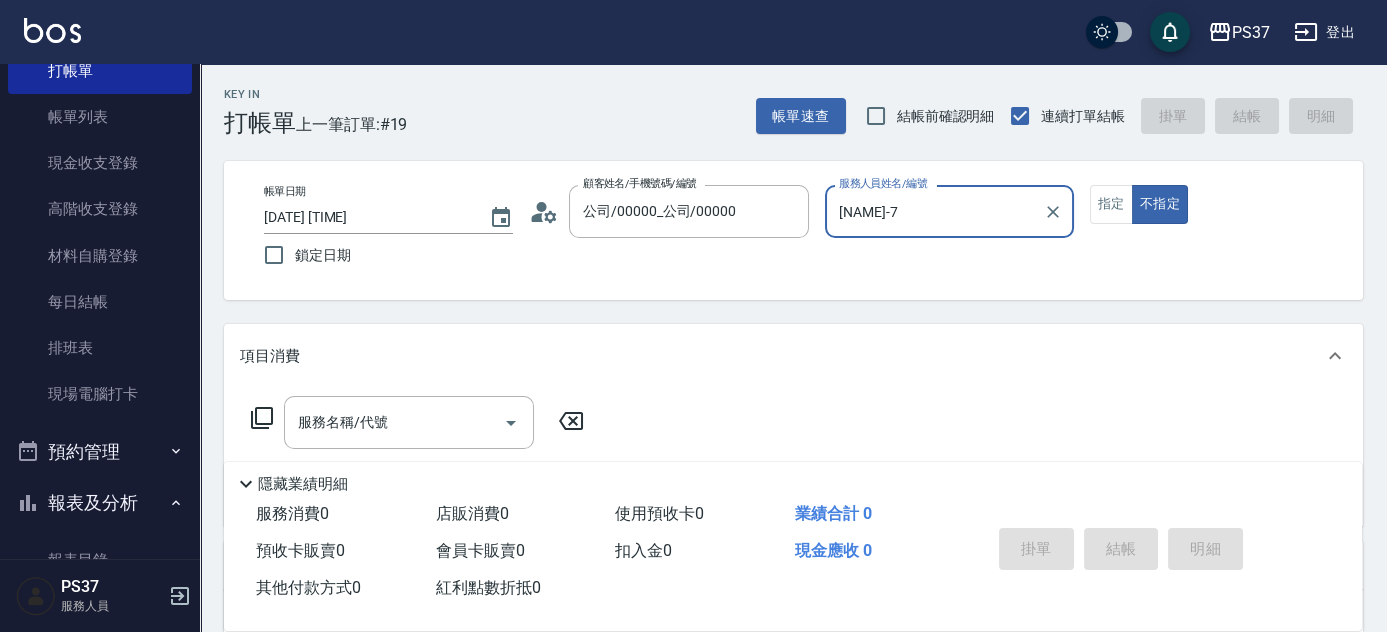 scroll, scrollTop: 181, scrollLeft: 0, axis: vertical 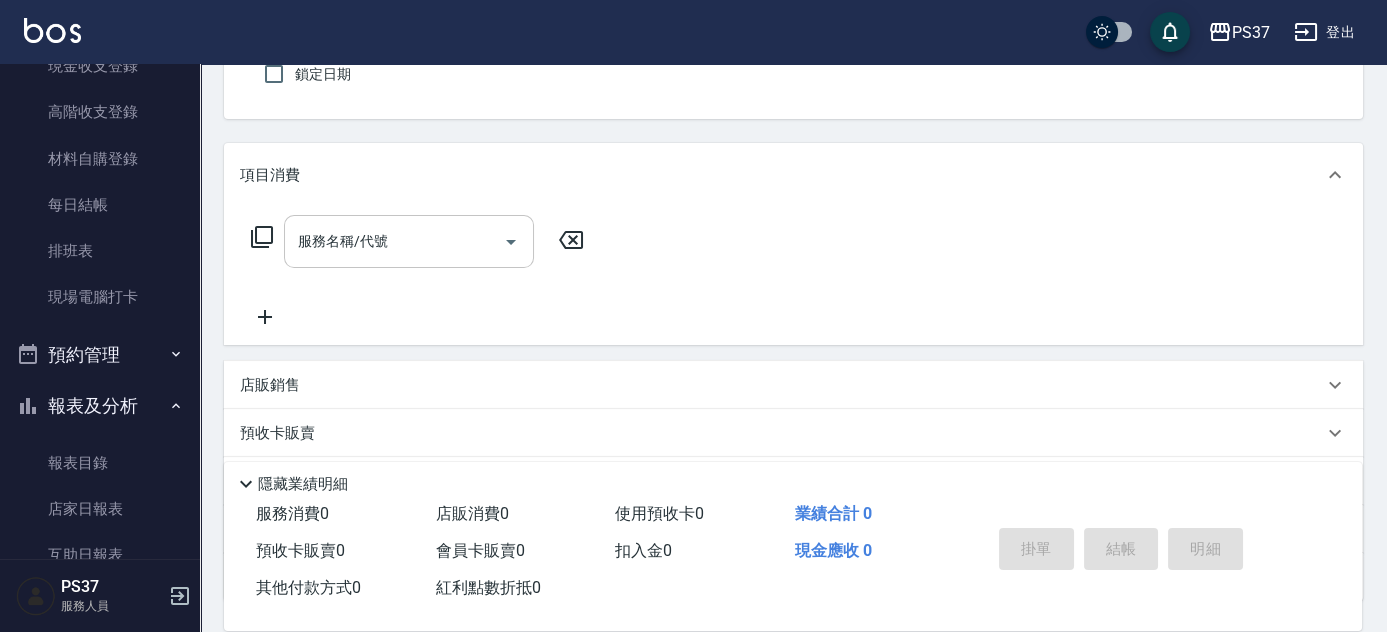 drag, startPoint x: 418, startPoint y: 220, endPoint x: 412, endPoint y: 257, distance: 37.48333 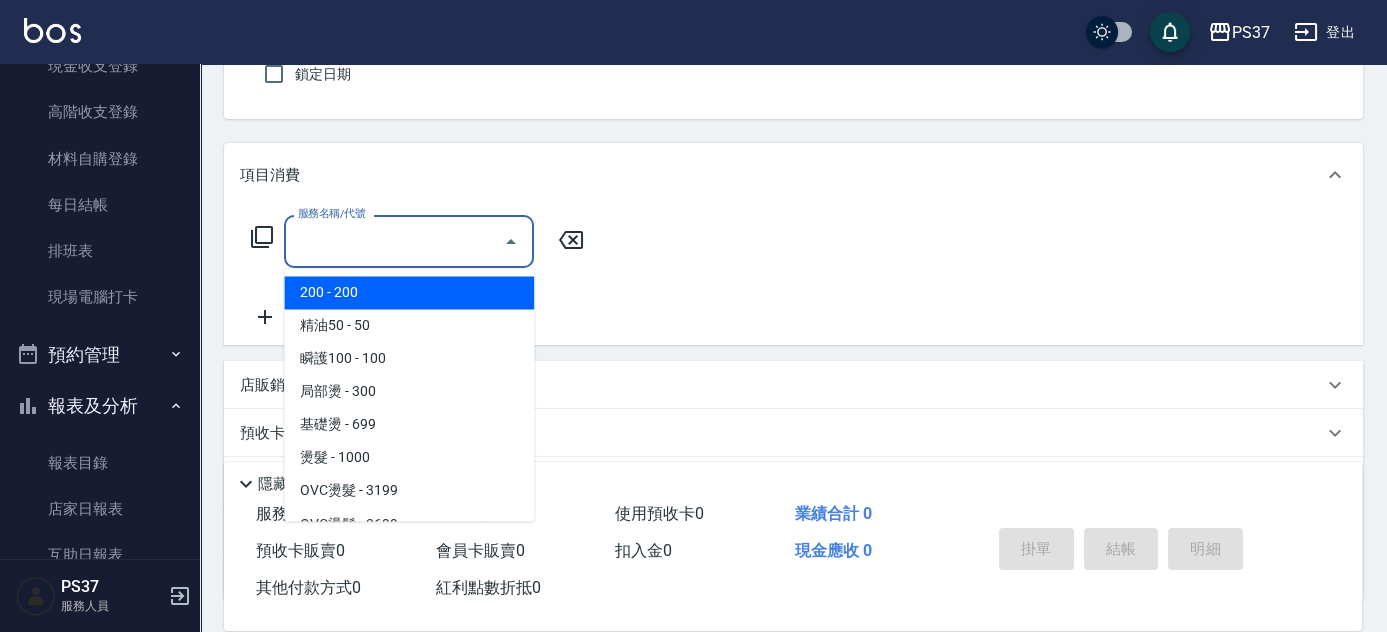 drag, startPoint x: 402, startPoint y: 287, endPoint x: 616, endPoint y: 256, distance: 216.23367 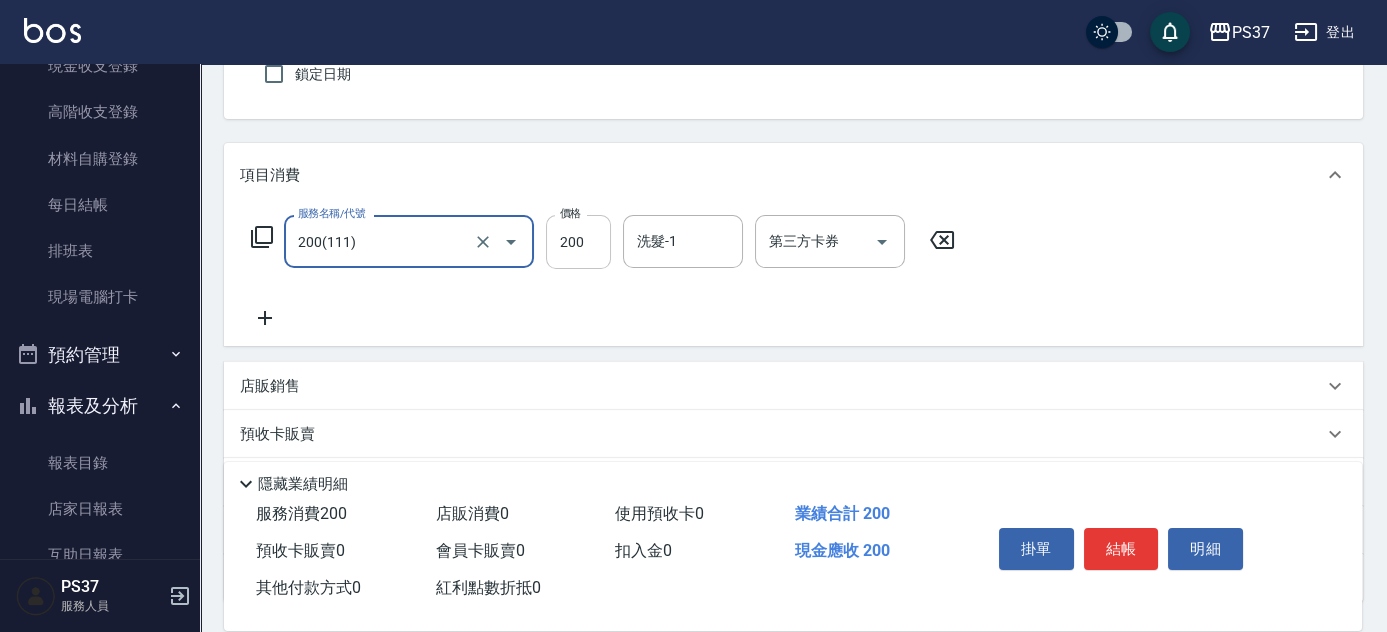 click on "200" at bounding box center (578, 242) 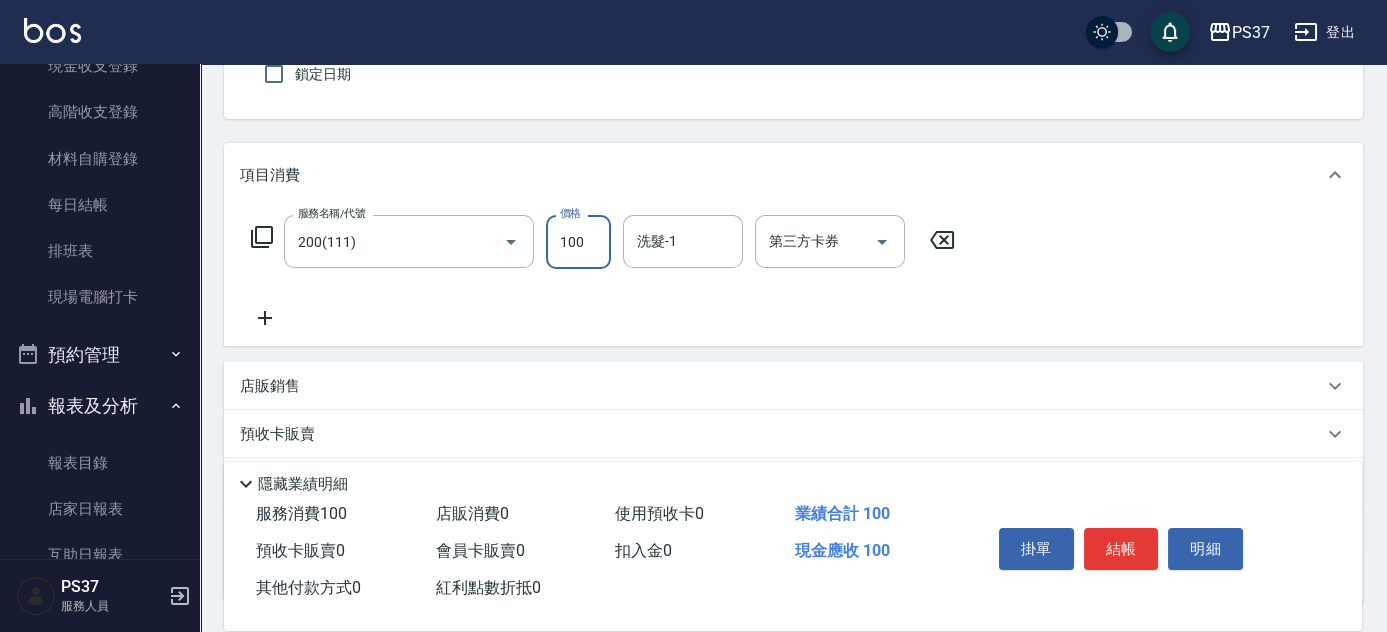 type on "100" 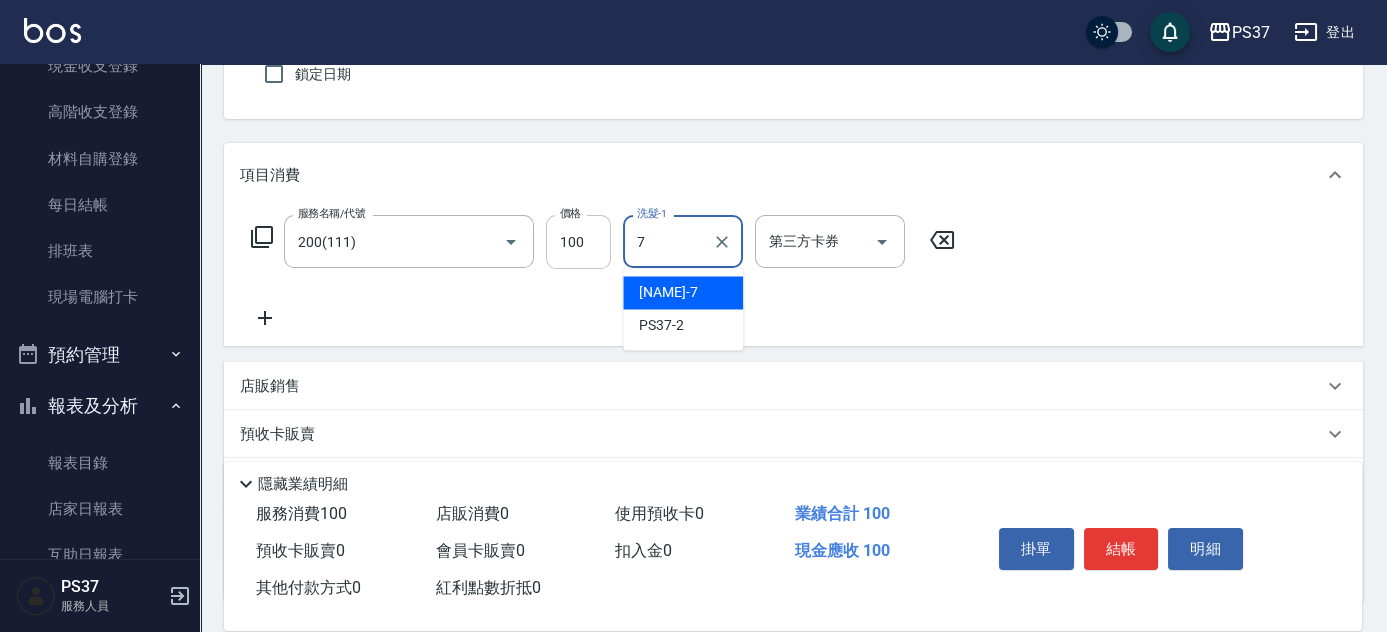 type on "[NAME]-7" 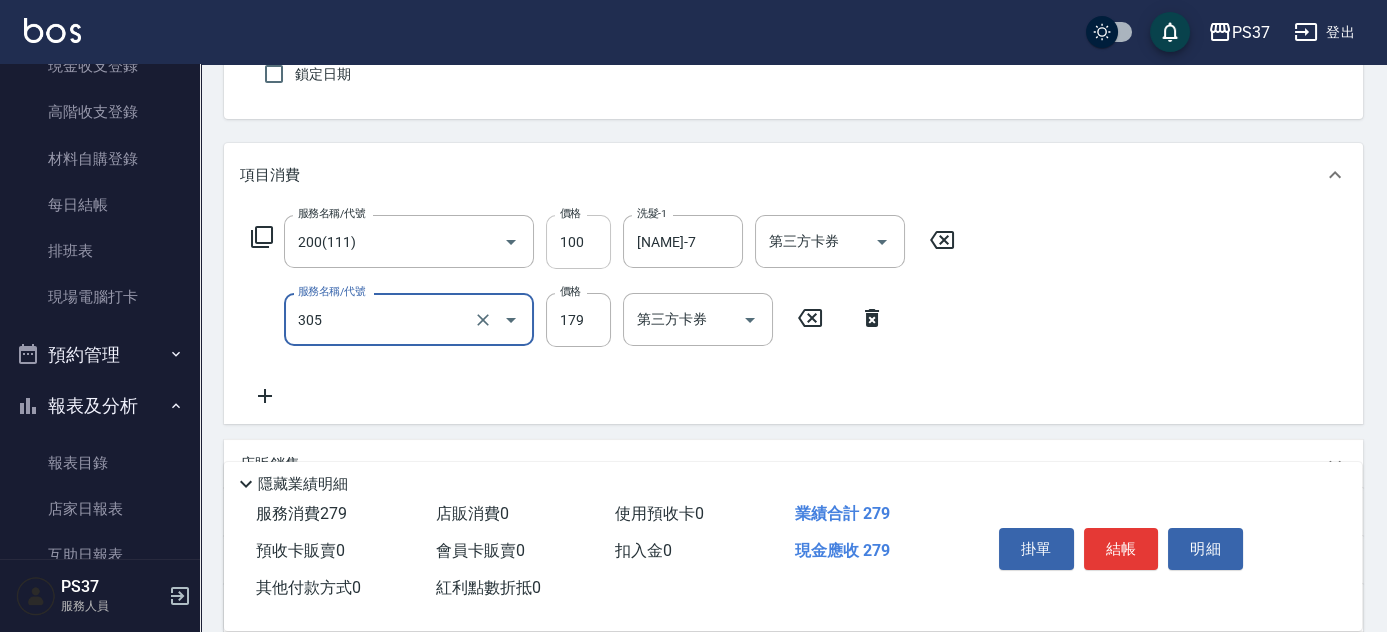 type on "剪髮(305)" 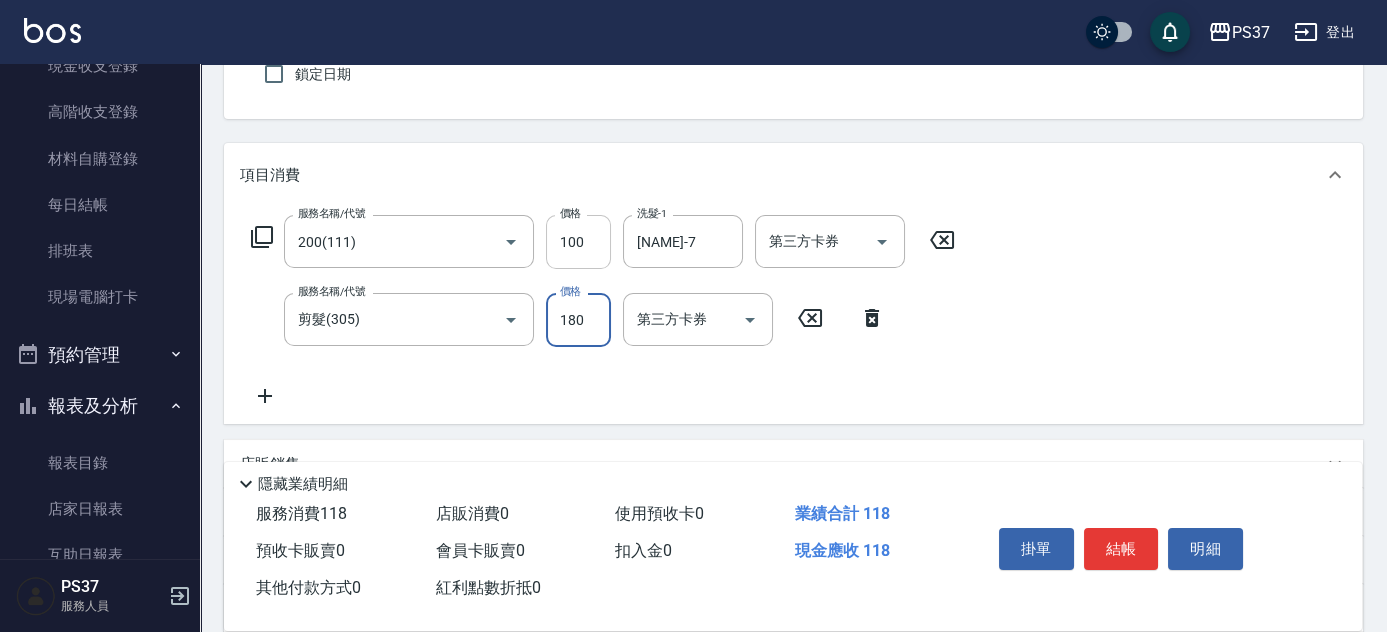 type on "180" 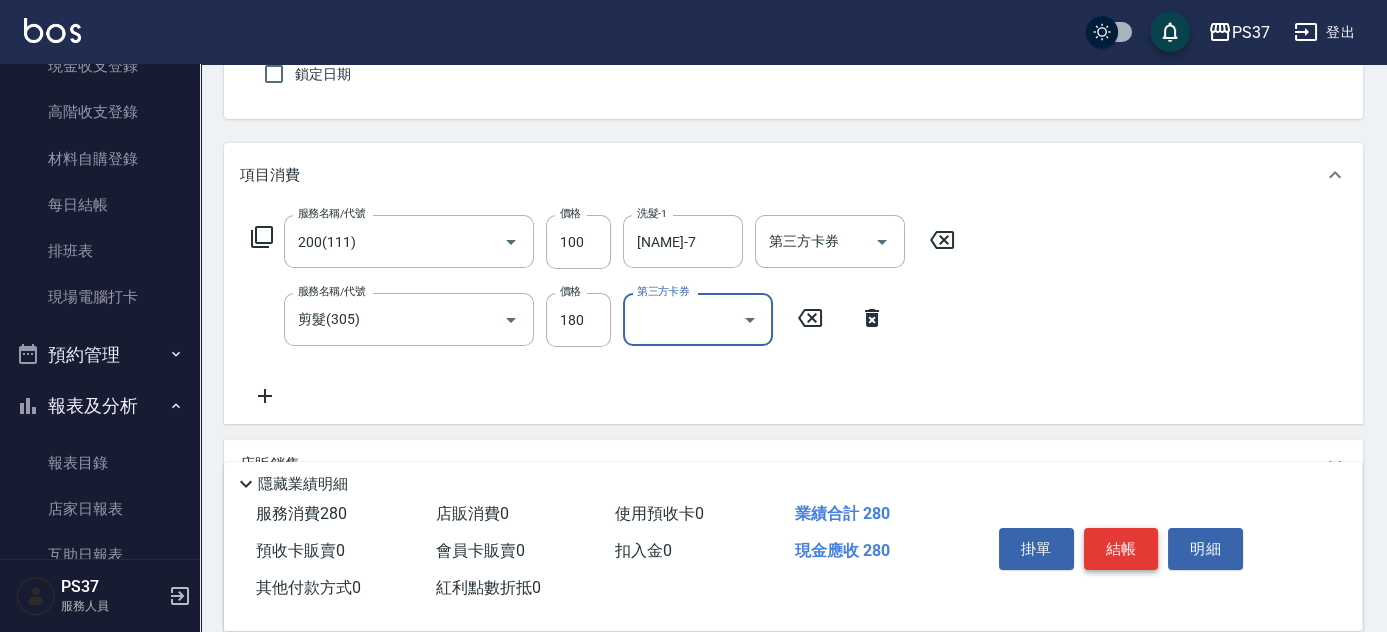 click on "結帳" at bounding box center (1121, 549) 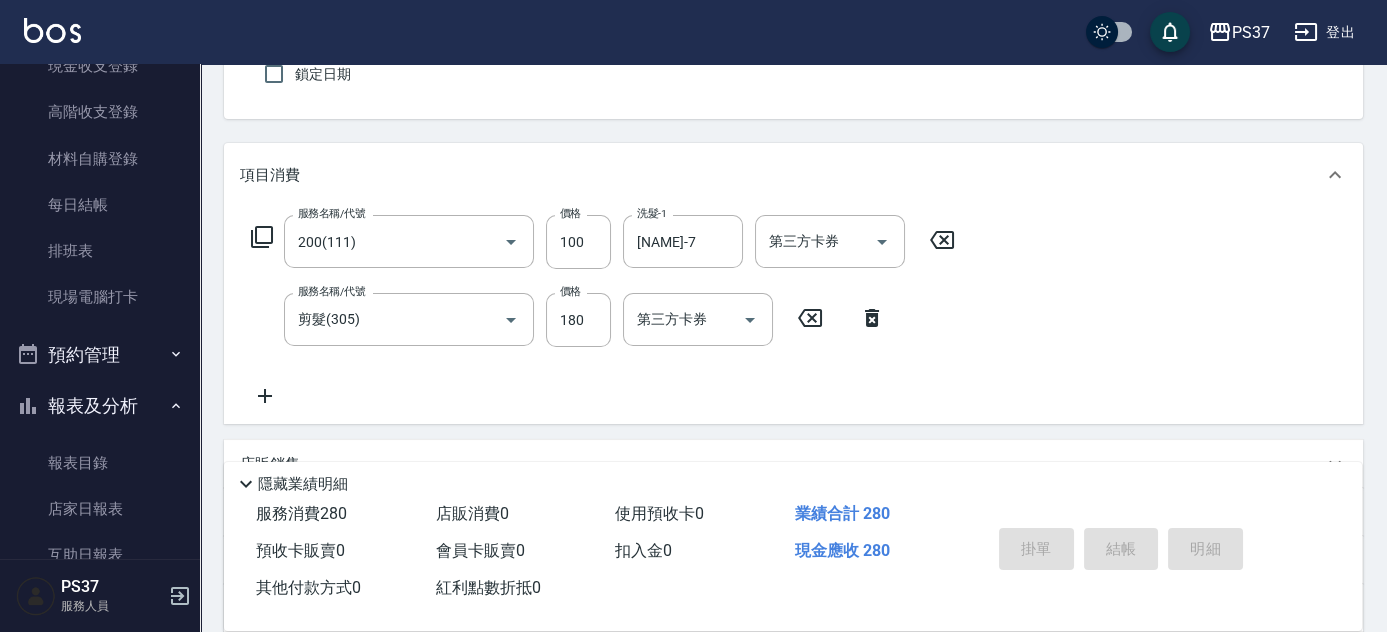 type on "2025/08/06 19:01" 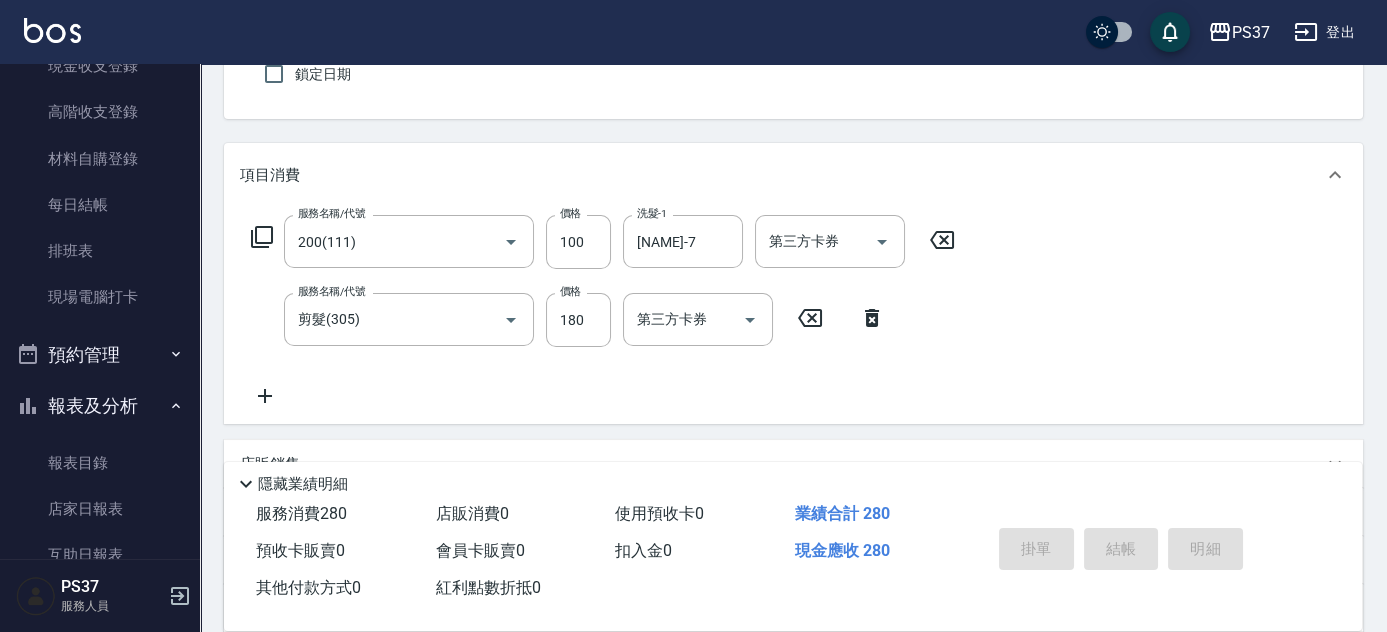 type 